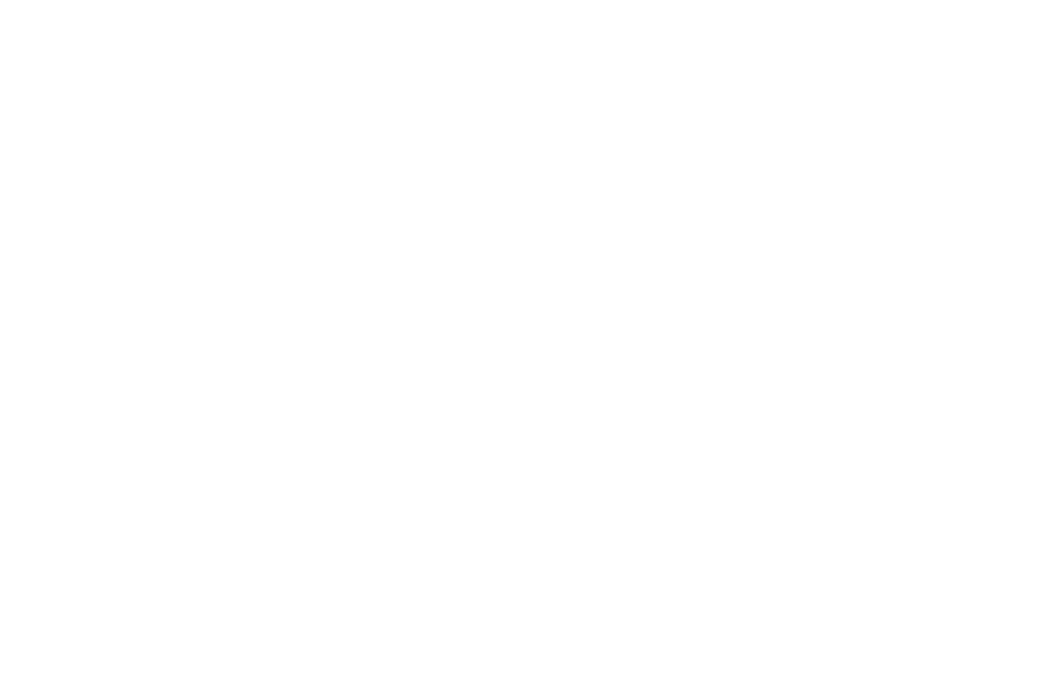 scroll, scrollTop: 0, scrollLeft: 0, axis: both 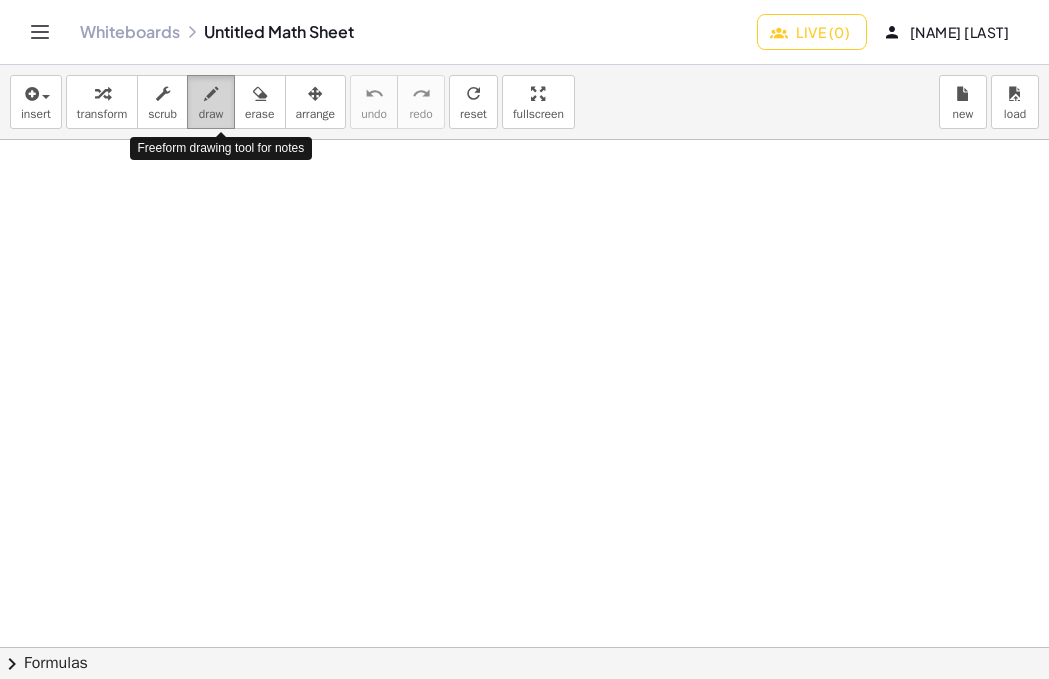 click on "draw" at bounding box center [211, 102] 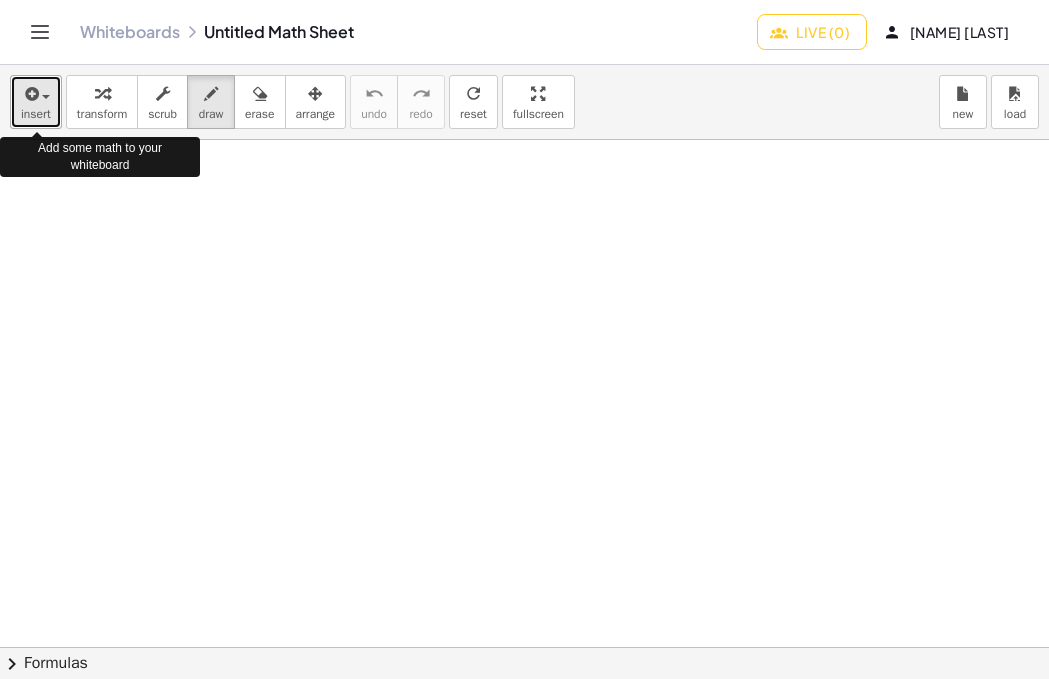 click at bounding box center (46, 97) 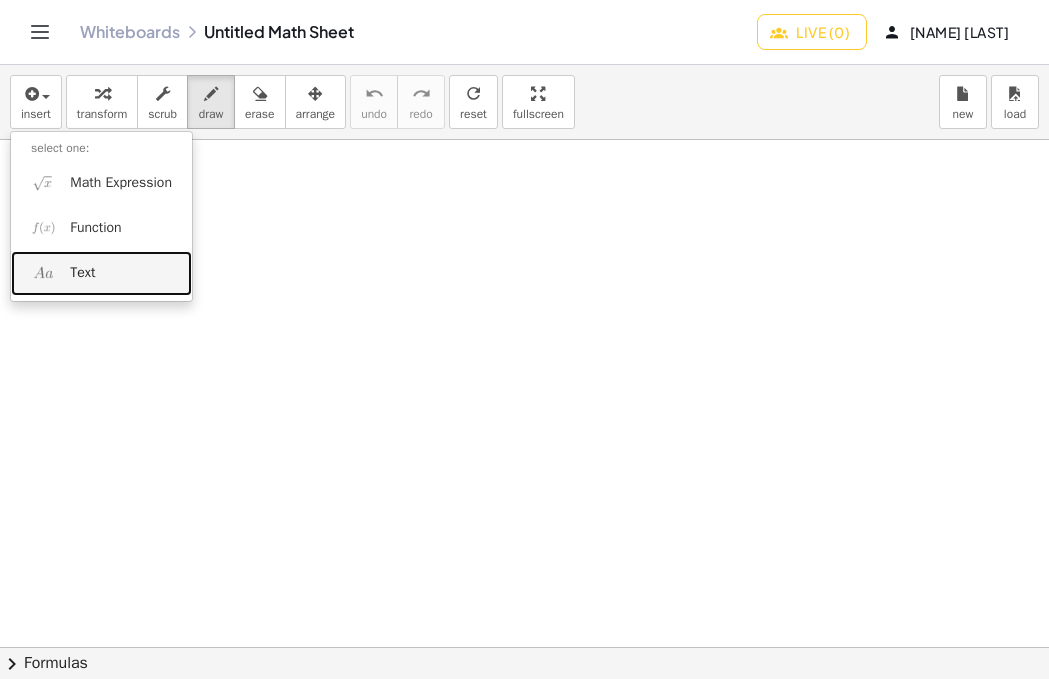 click on "Text" at bounding box center (101, 273) 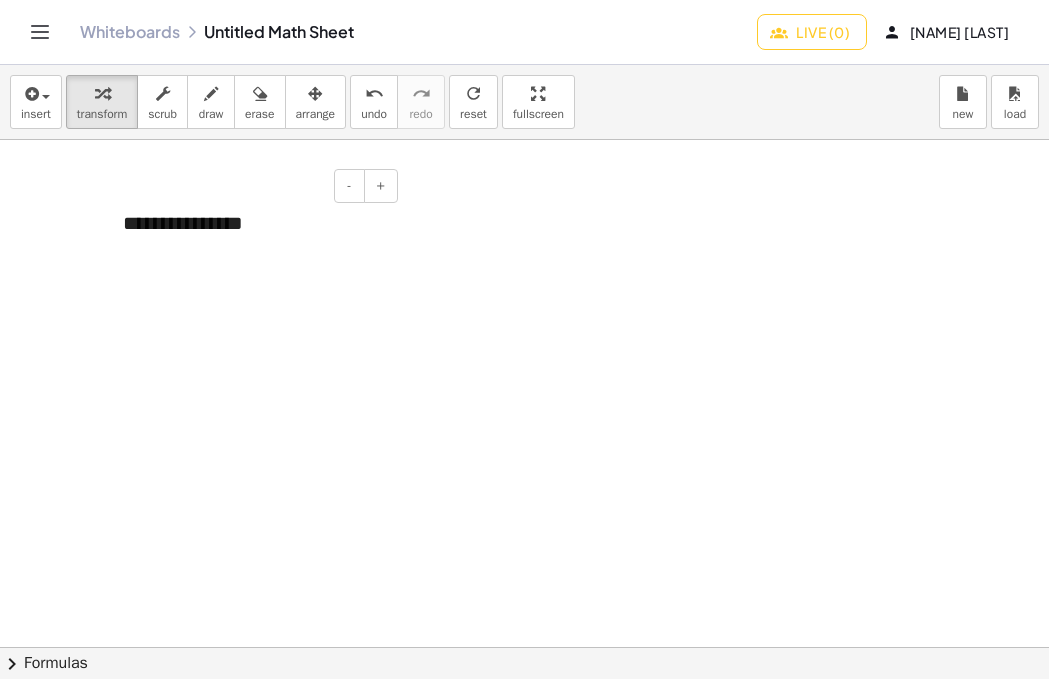 type 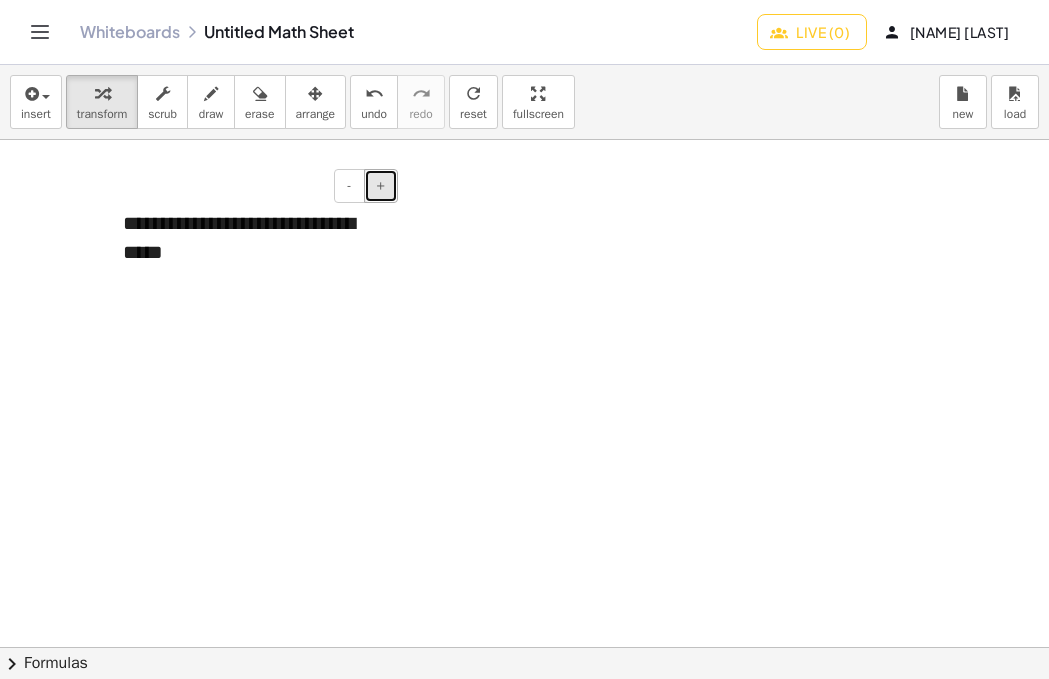 click on "+" at bounding box center (381, 186) 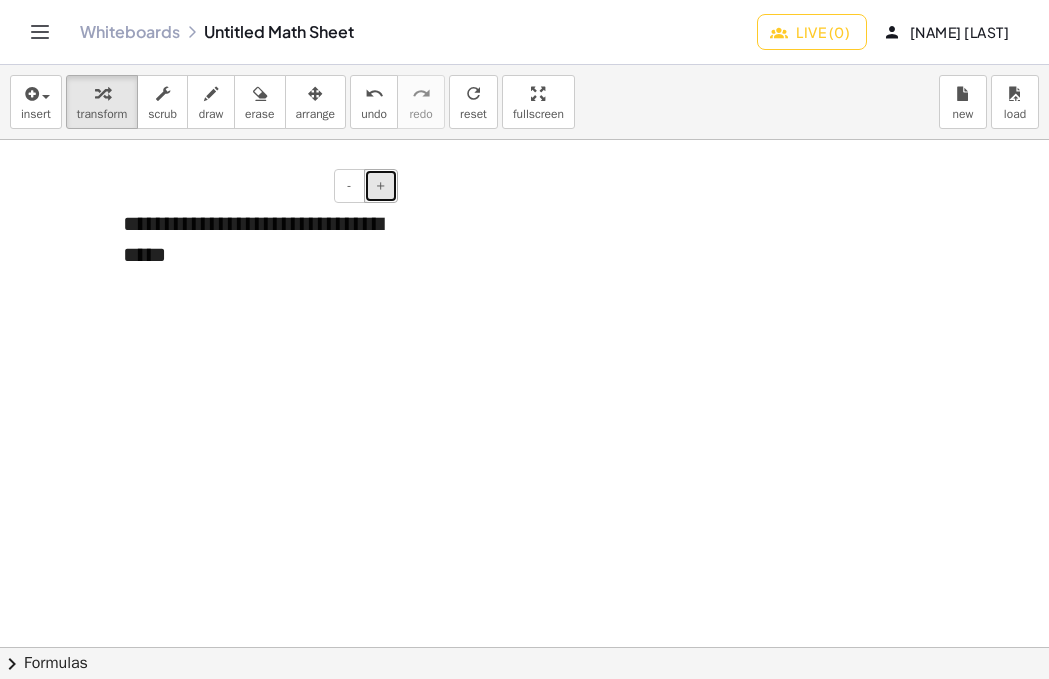 click on "+" at bounding box center [381, 186] 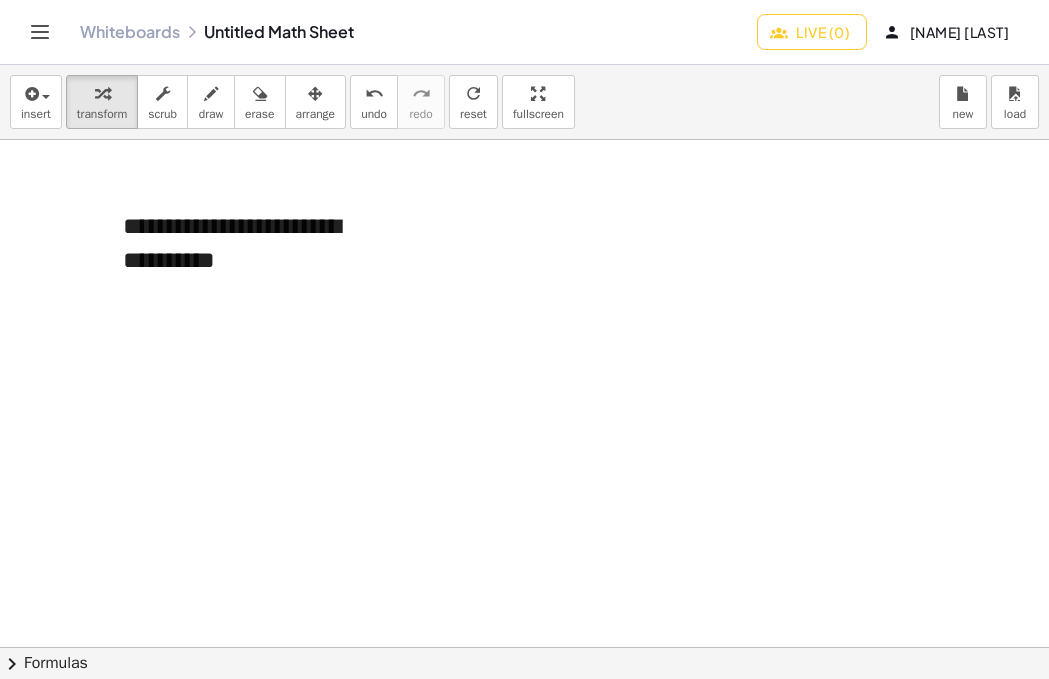 click at bounding box center [643, 1617] 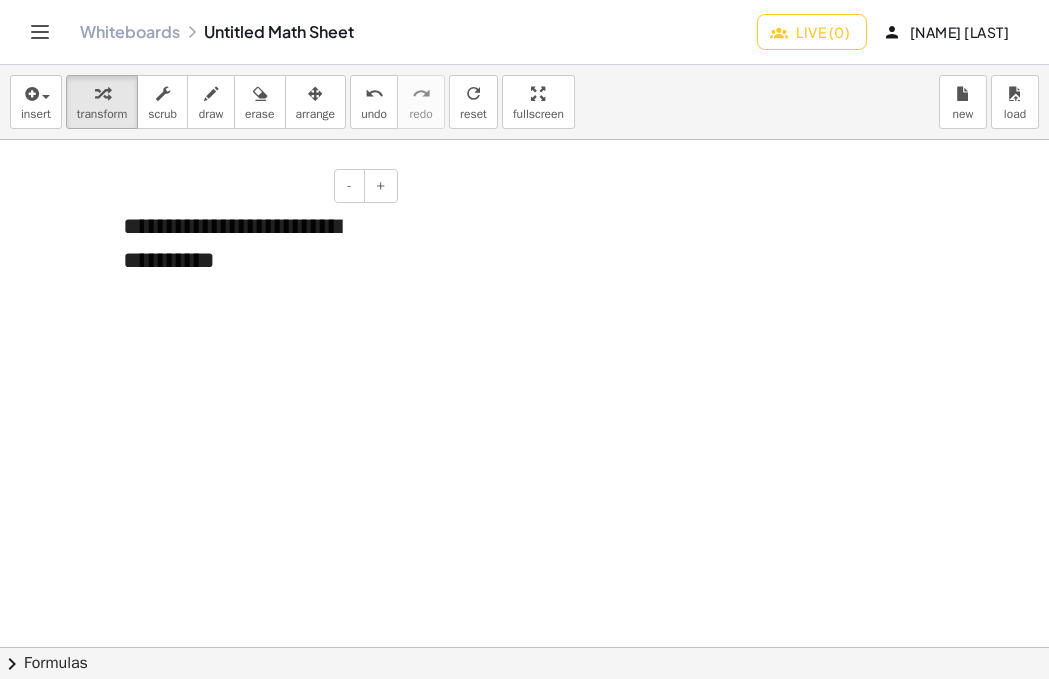 click on "**********" at bounding box center [253, 243] 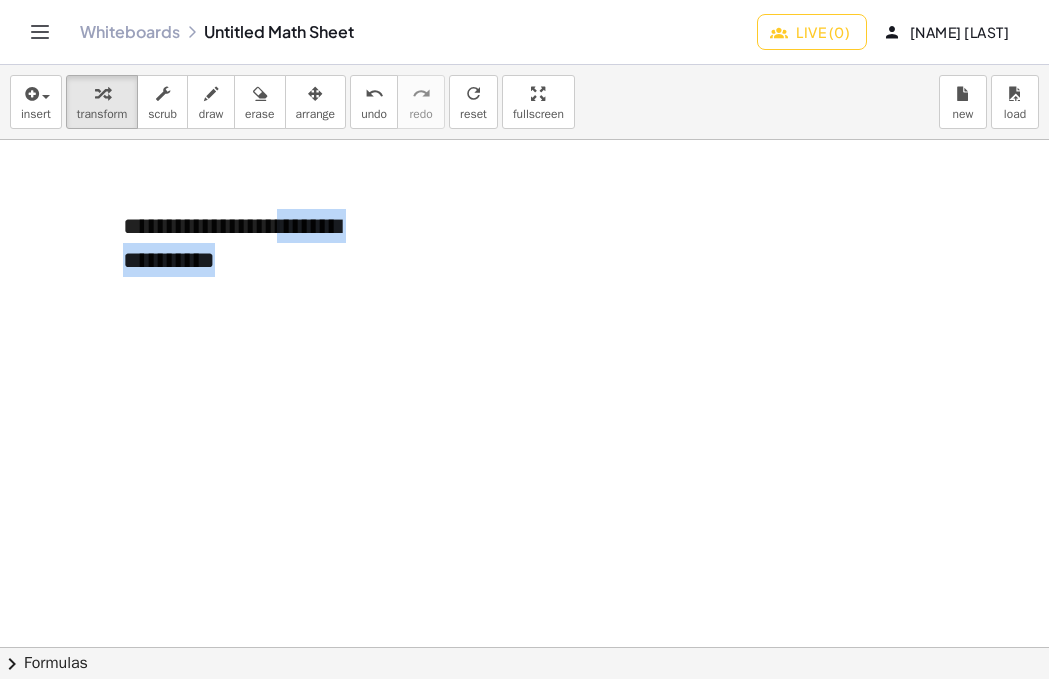 drag, startPoint x: 401, startPoint y: 241, endPoint x: 459, endPoint y: 242, distance: 58.00862 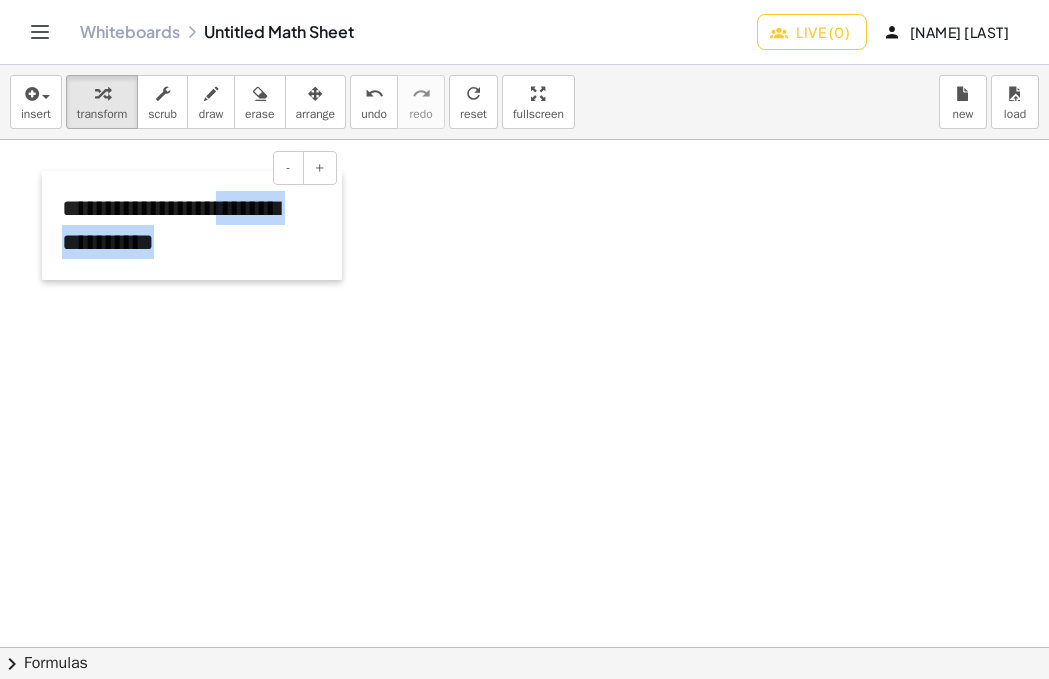 drag, startPoint x: 105, startPoint y: 236, endPoint x: 46, endPoint y: 225, distance: 60.016663 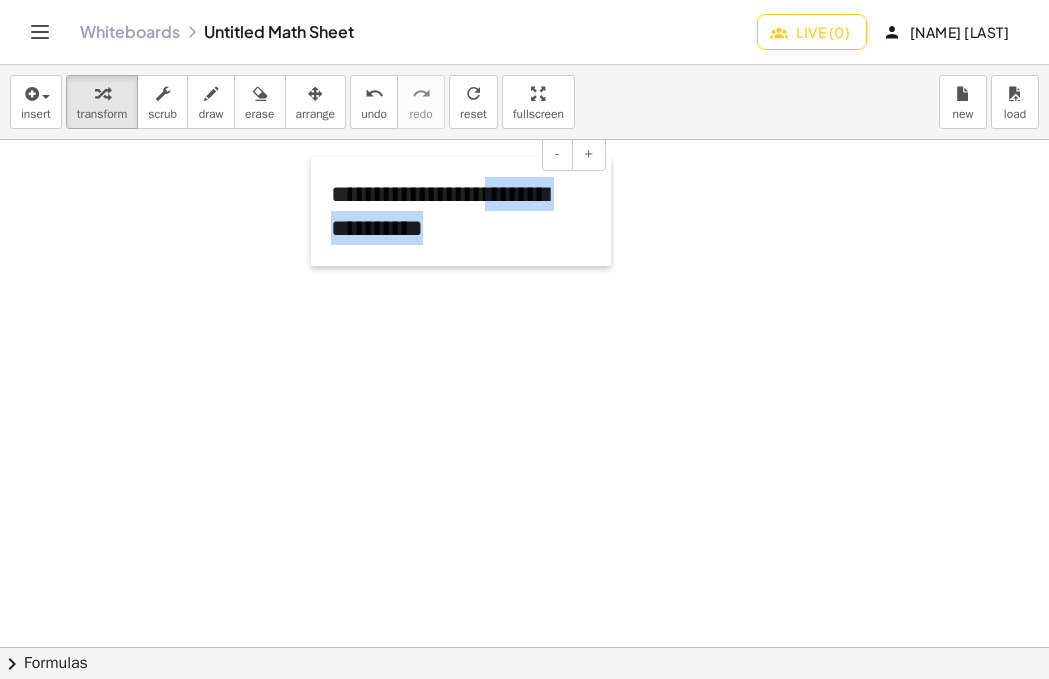 drag, startPoint x: 48, startPoint y: 202, endPoint x: 315, endPoint y: 181, distance: 267.82455 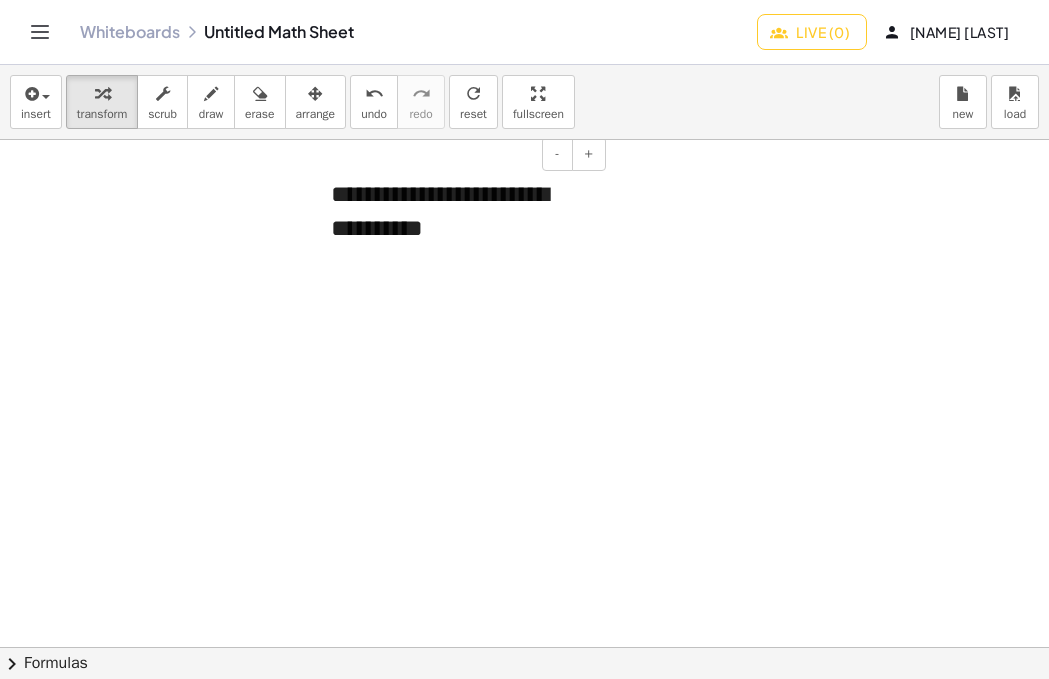 click on "**********" at bounding box center (461, 211) 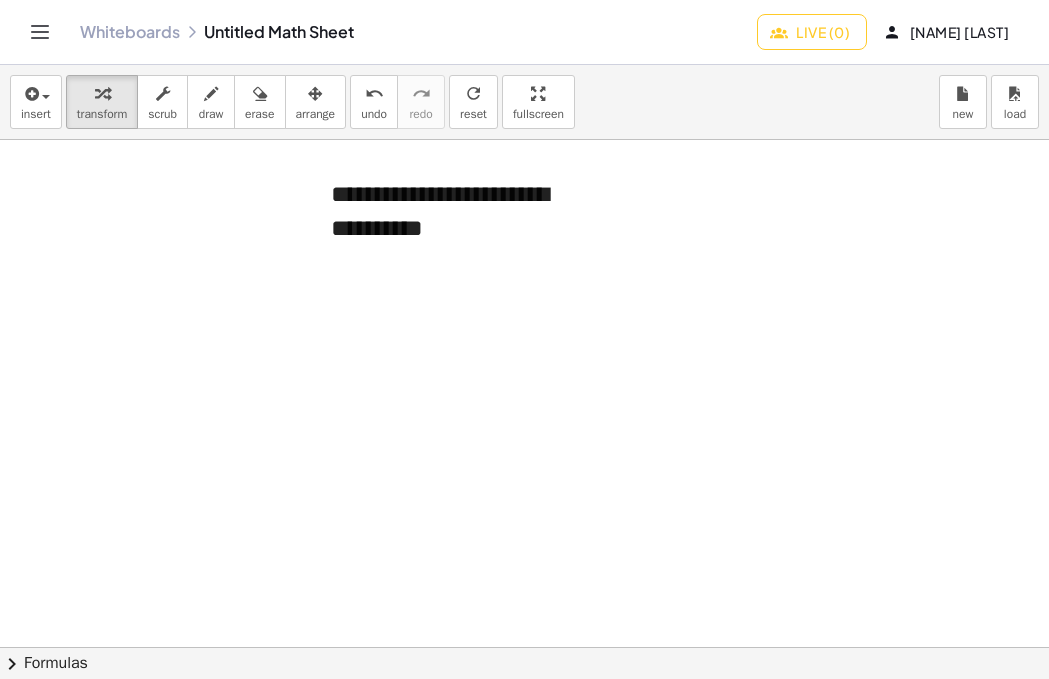 click at bounding box center (643, 1617) 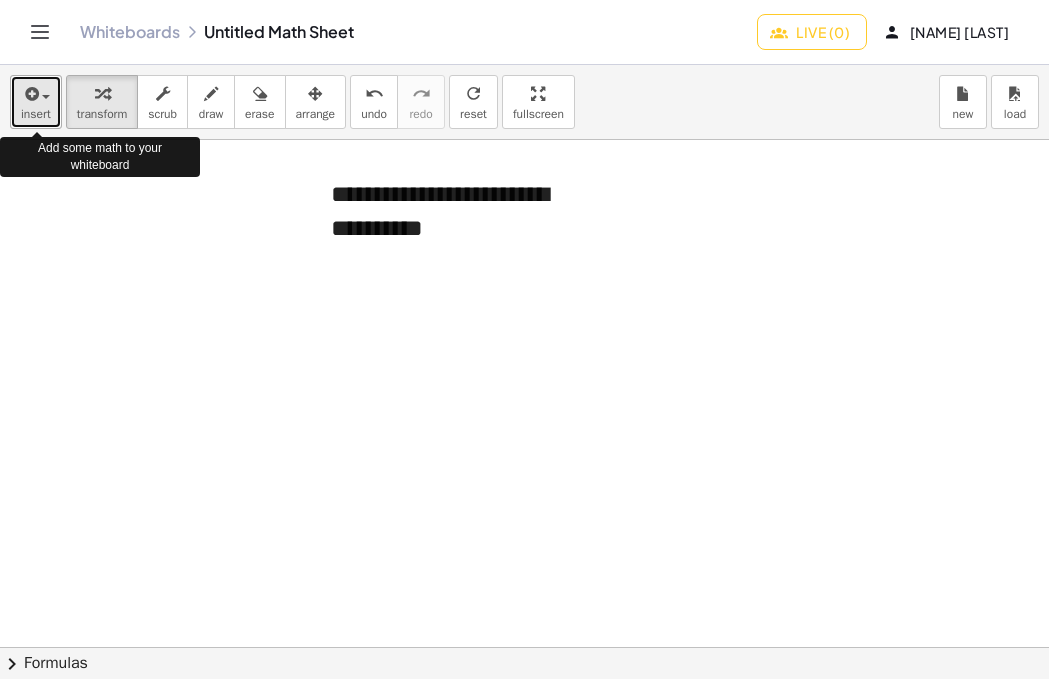 click at bounding box center [36, 93] 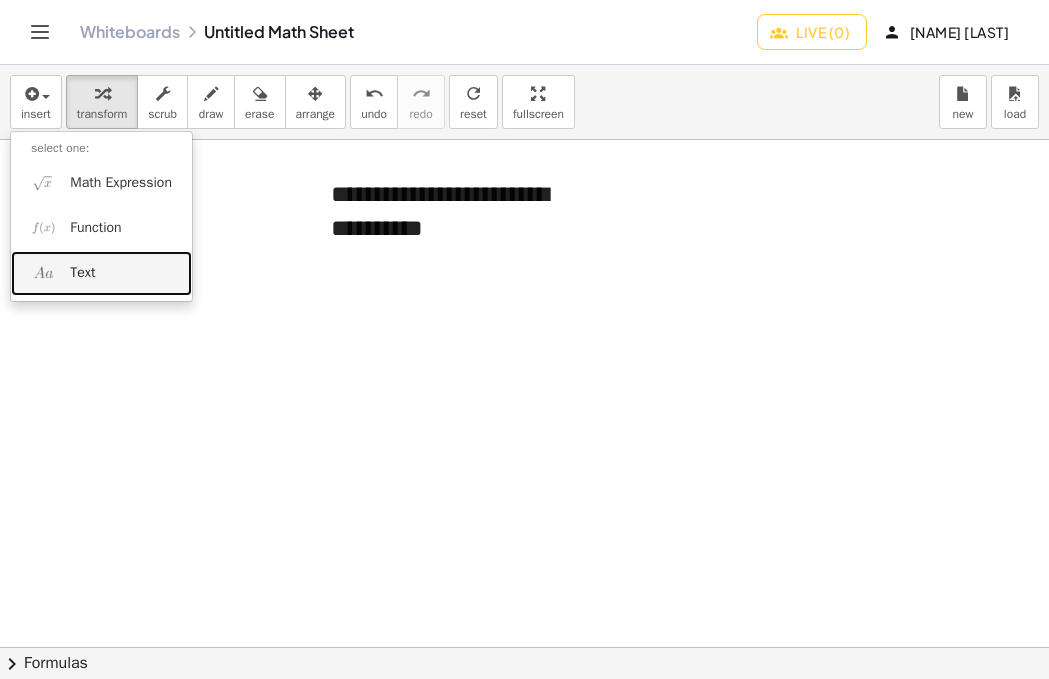 click on "Text" at bounding box center (101, 273) 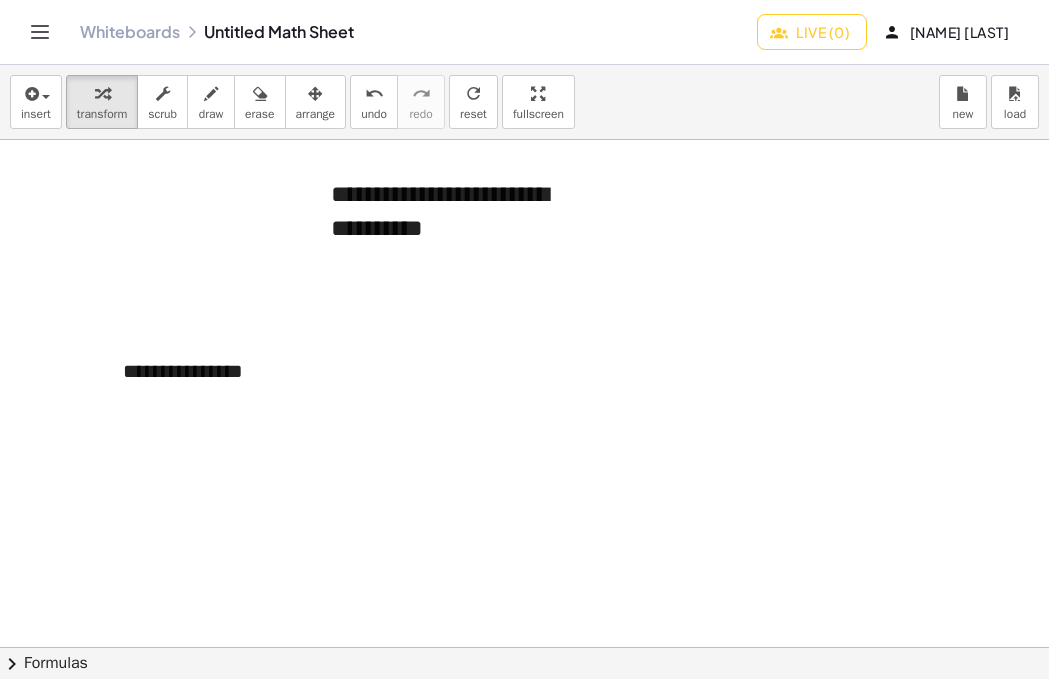 type 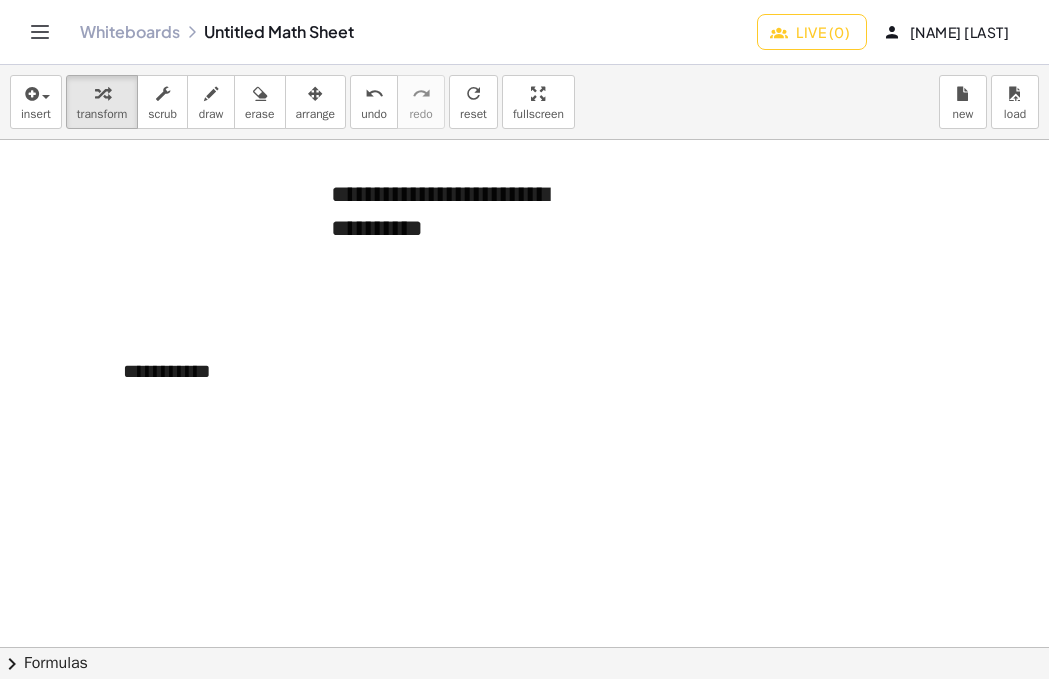 click at bounding box center (643, 1617) 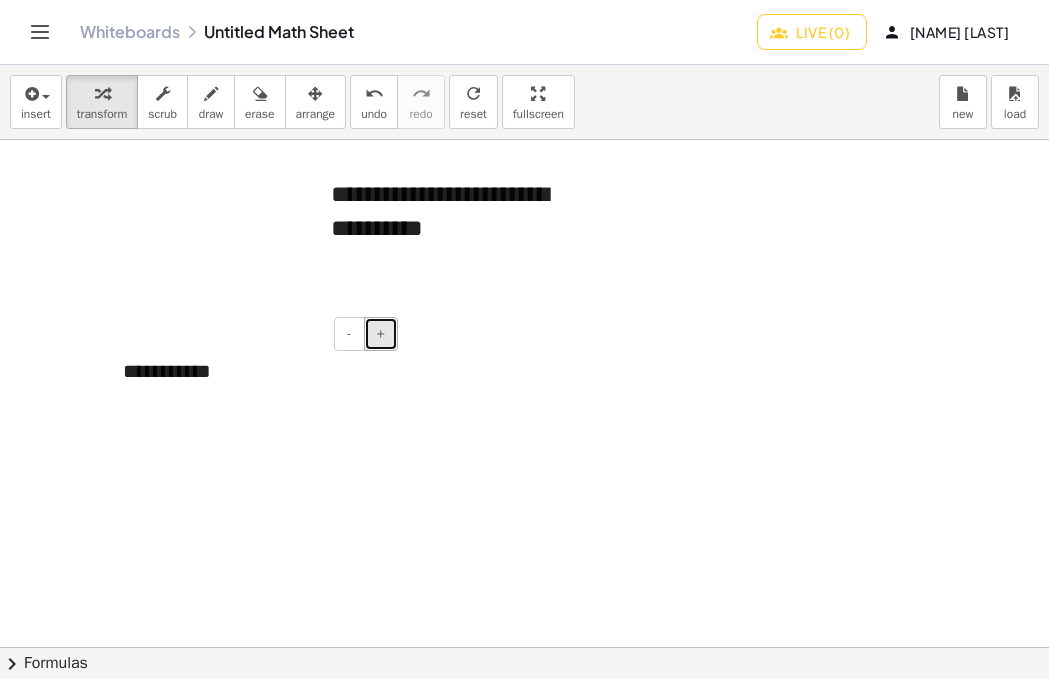 click on "+" at bounding box center (381, 334) 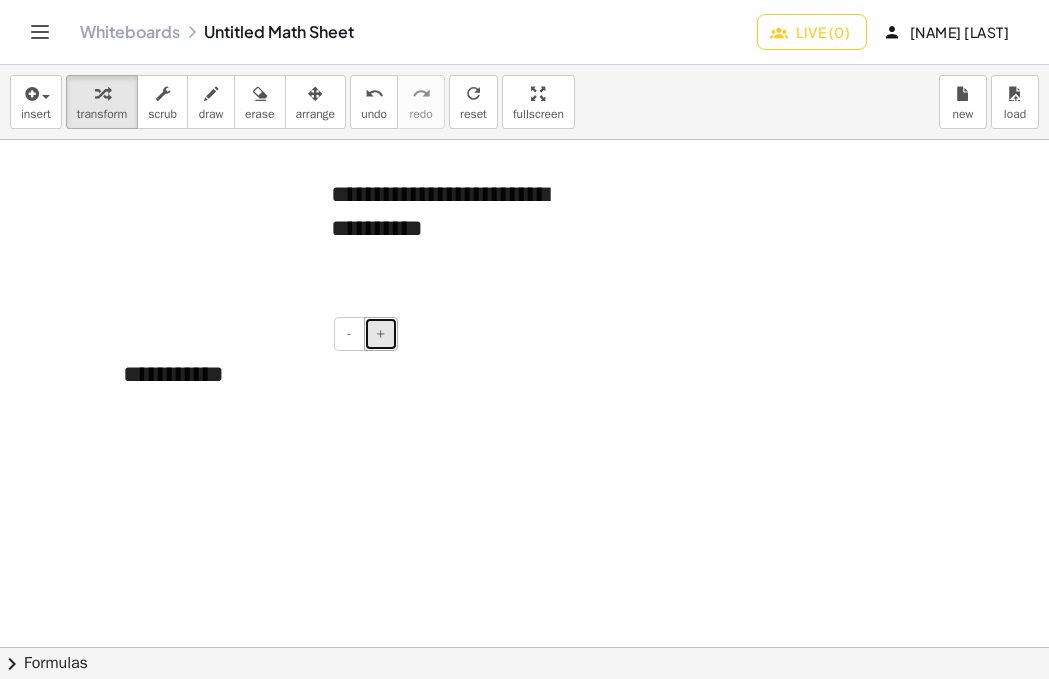 click on "+" at bounding box center [381, 334] 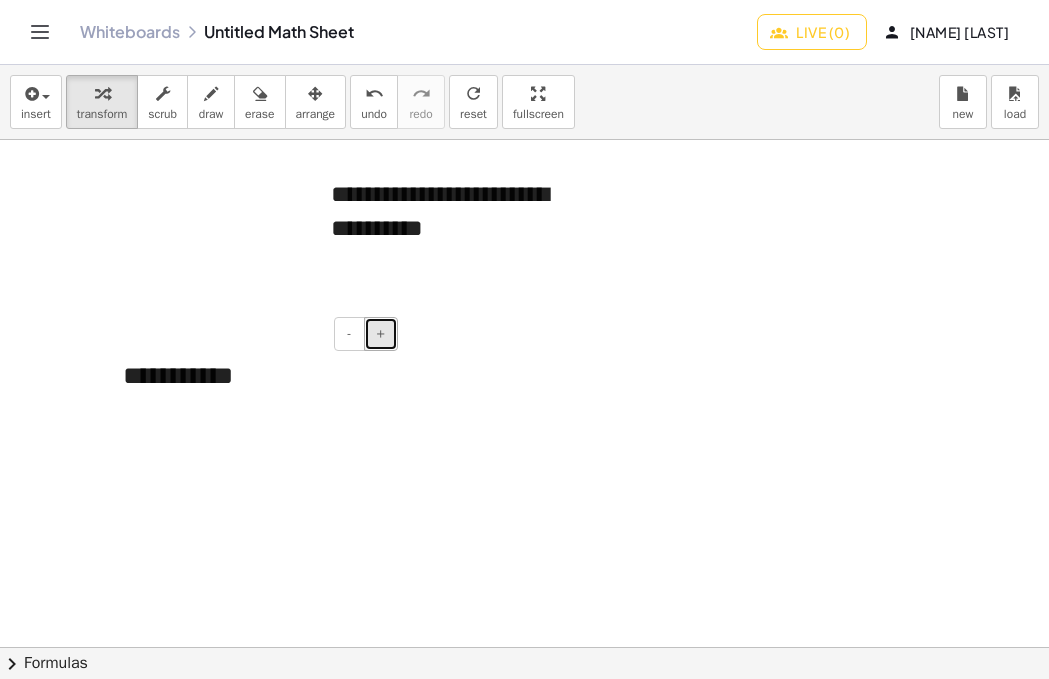 click on "+" at bounding box center (381, 334) 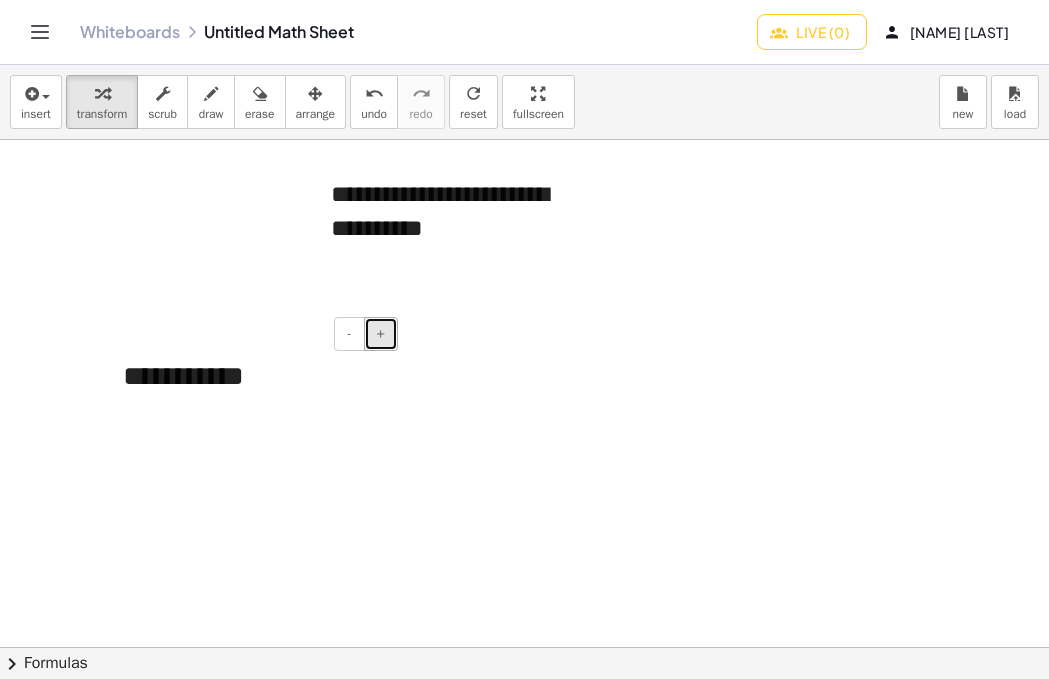 click on "+" at bounding box center [381, 334] 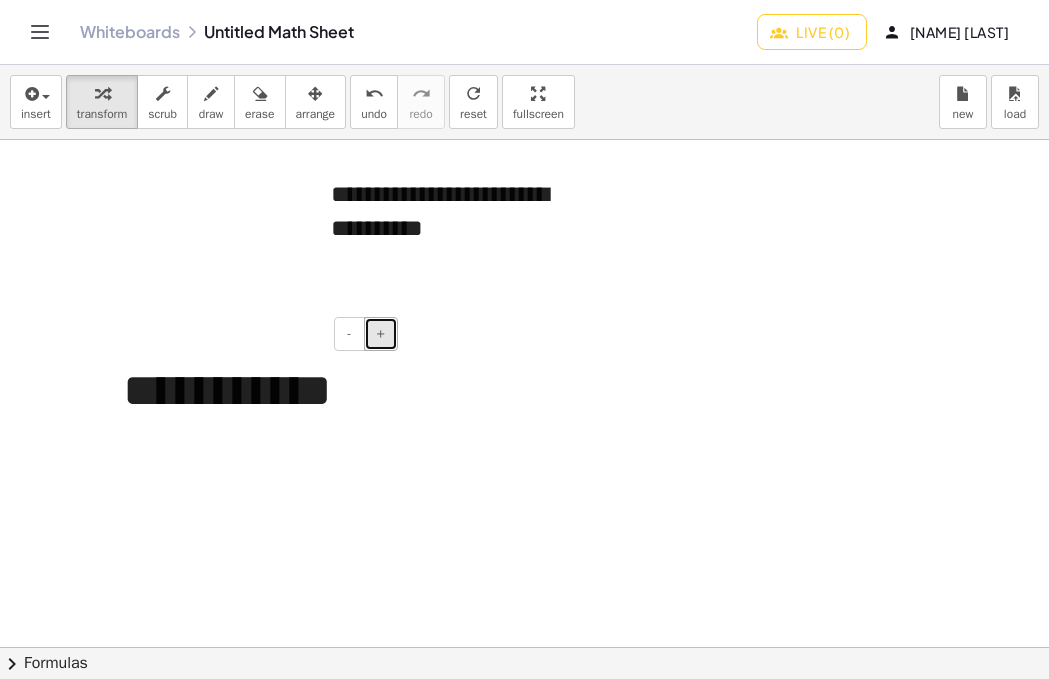 click on "+" at bounding box center [381, 334] 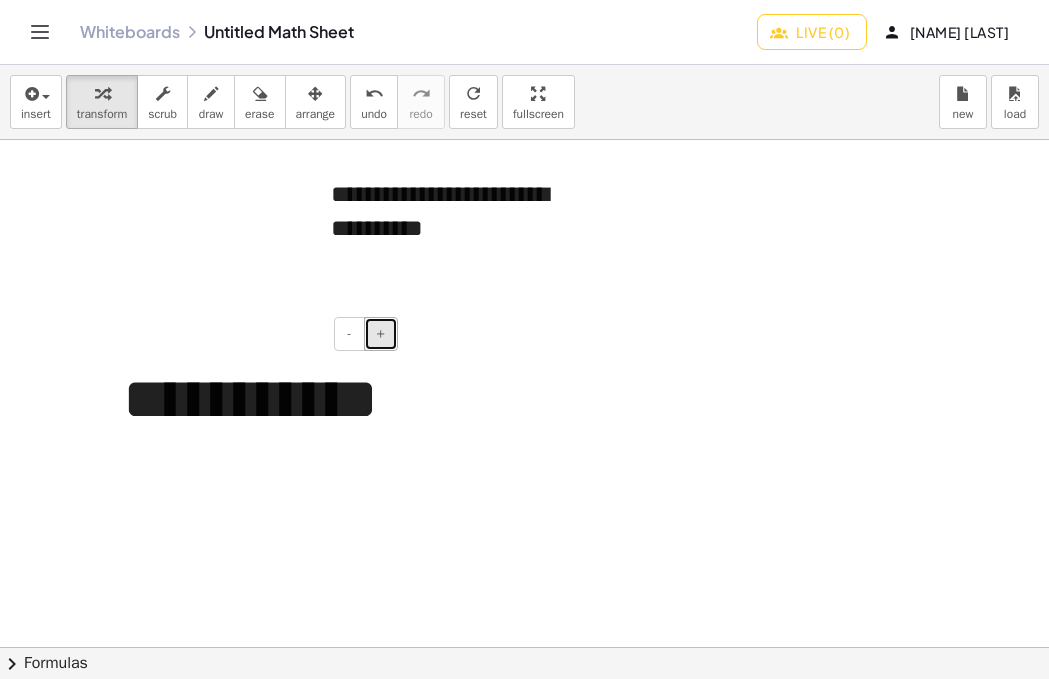 click on "+" at bounding box center (381, 334) 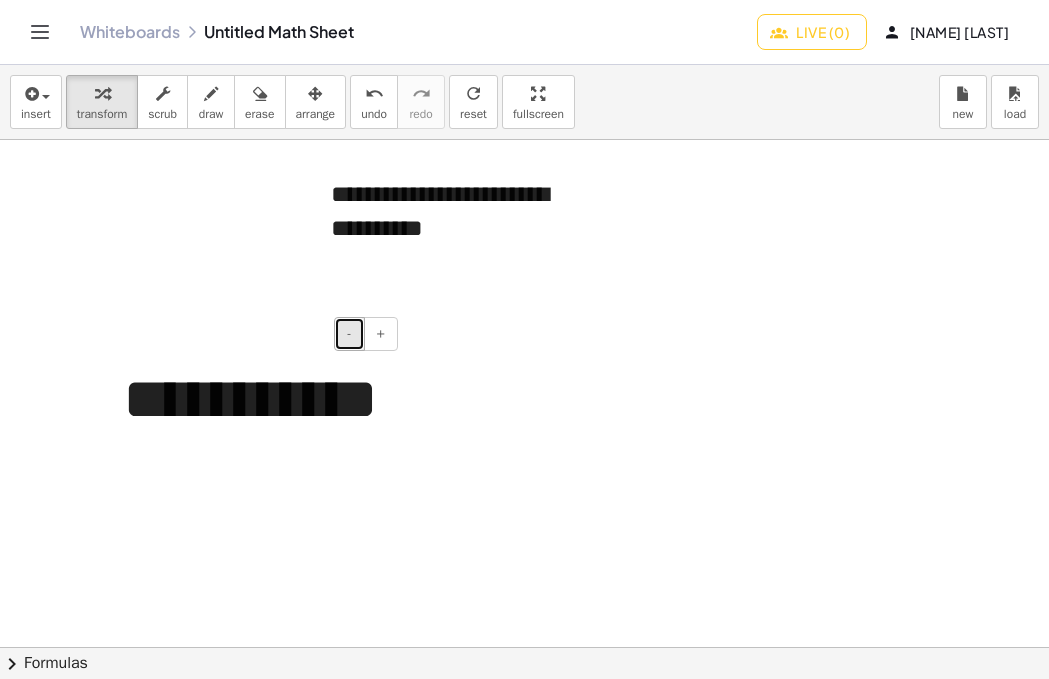 click on "-" at bounding box center (349, 334) 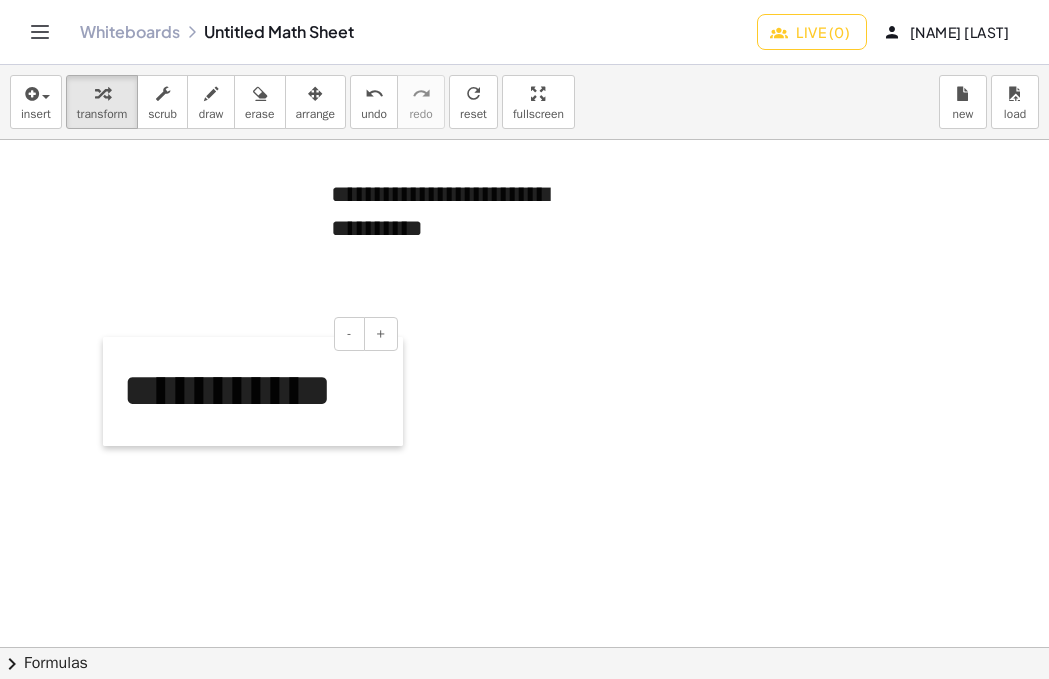 click at bounding box center (113, 391) 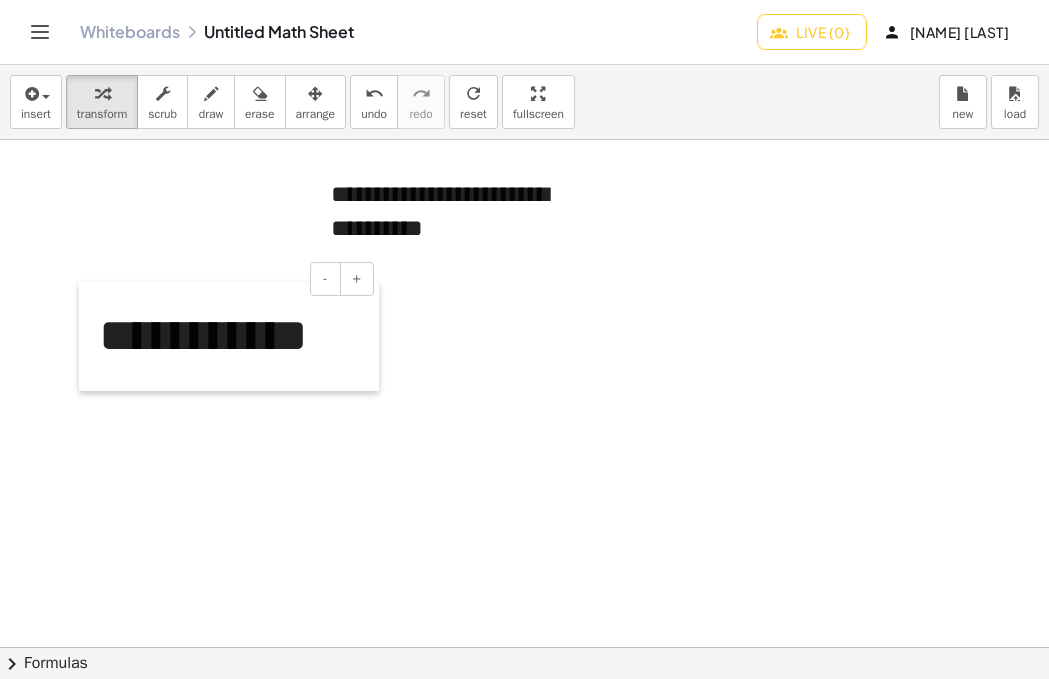 drag, startPoint x: 114, startPoint y: 373, endPoint x: 90, endPoint y: 318, distance: 60.00833 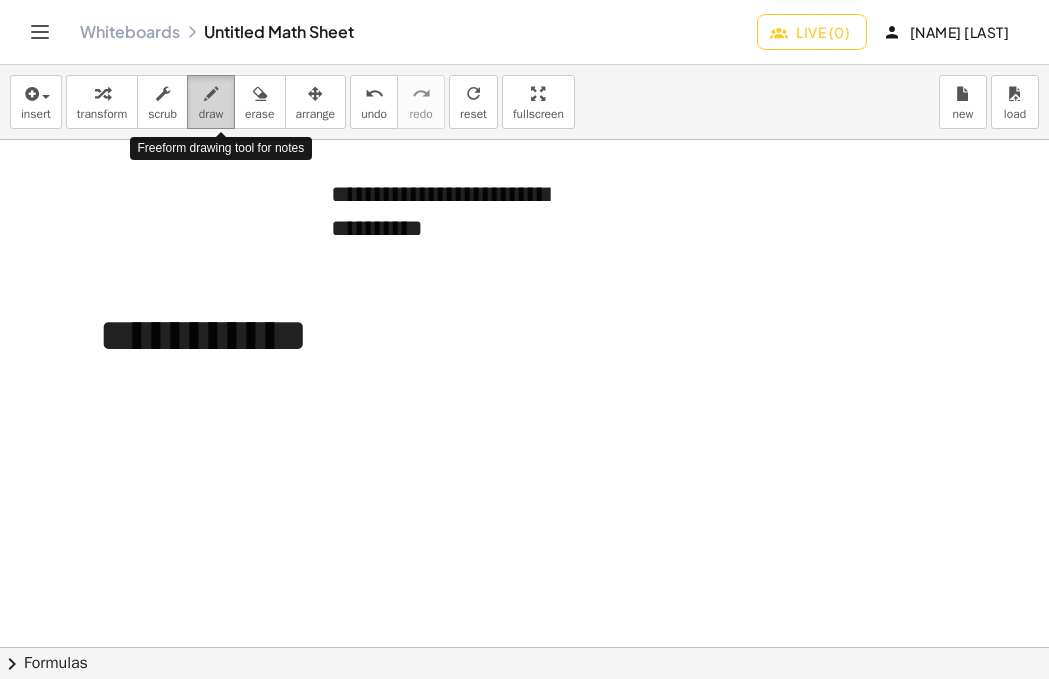 click on "draw" at bounding box center (211, 114) 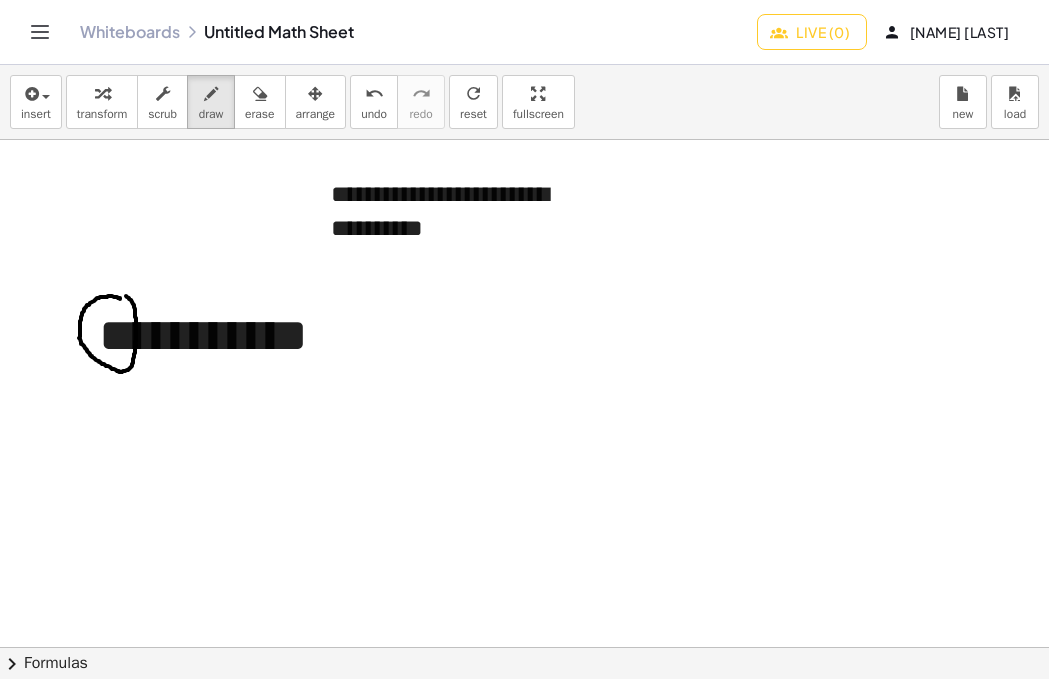 click at bounding box center [643, 1617] 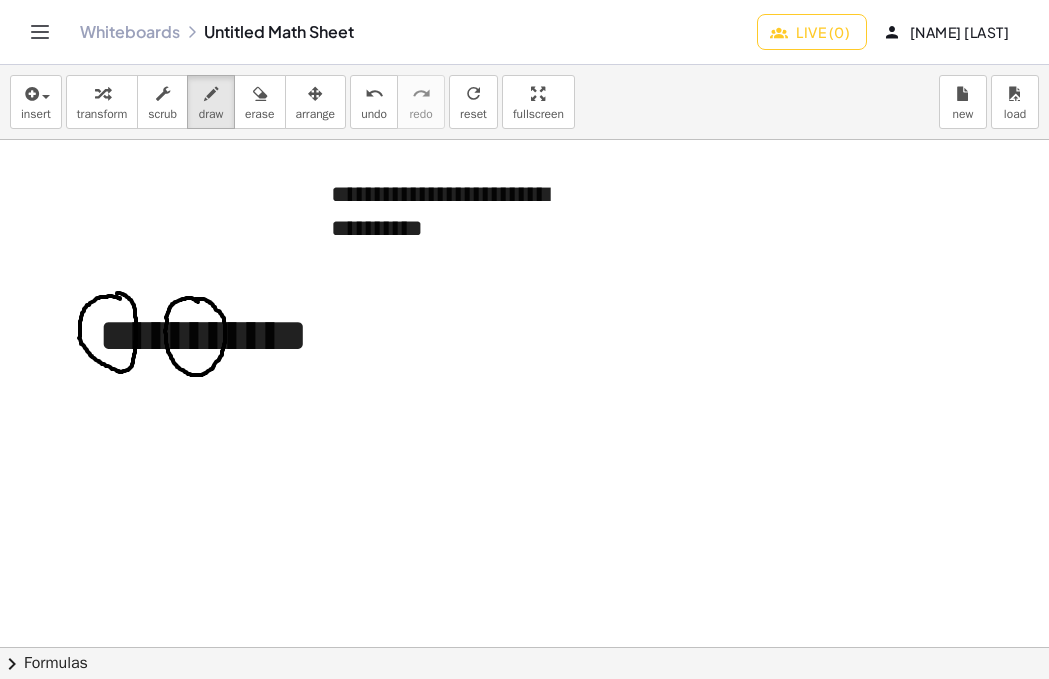 click at bounding box center (643, 1617) 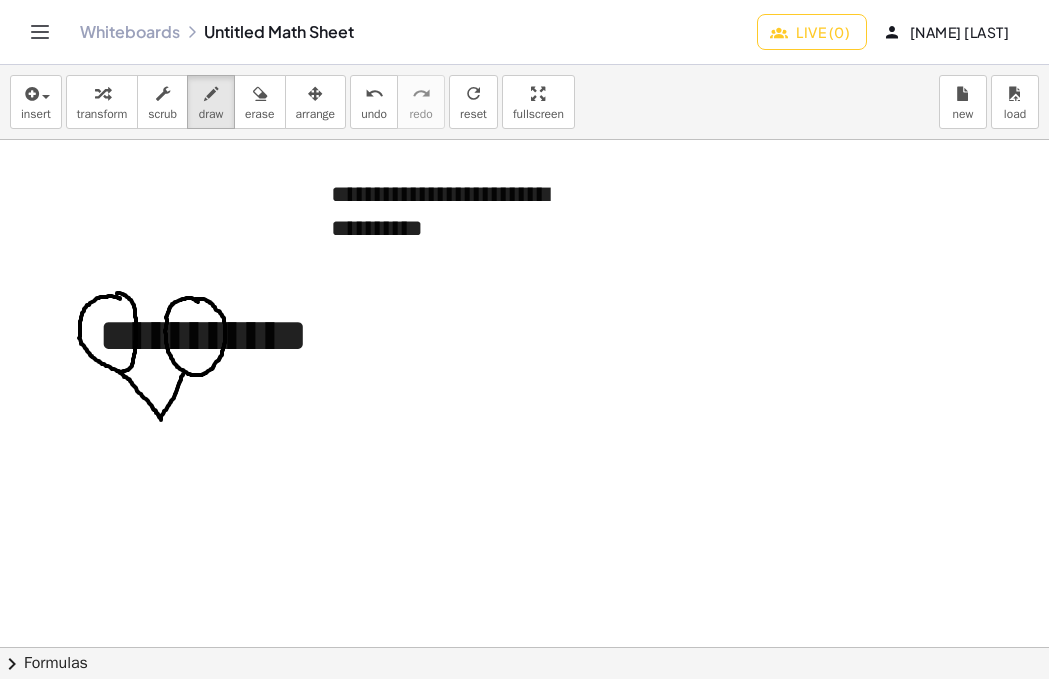 drag, startPoint x: 120, startPoint y: 373, endPoint x: 183, endPoint y: 374, distance: 63.007935 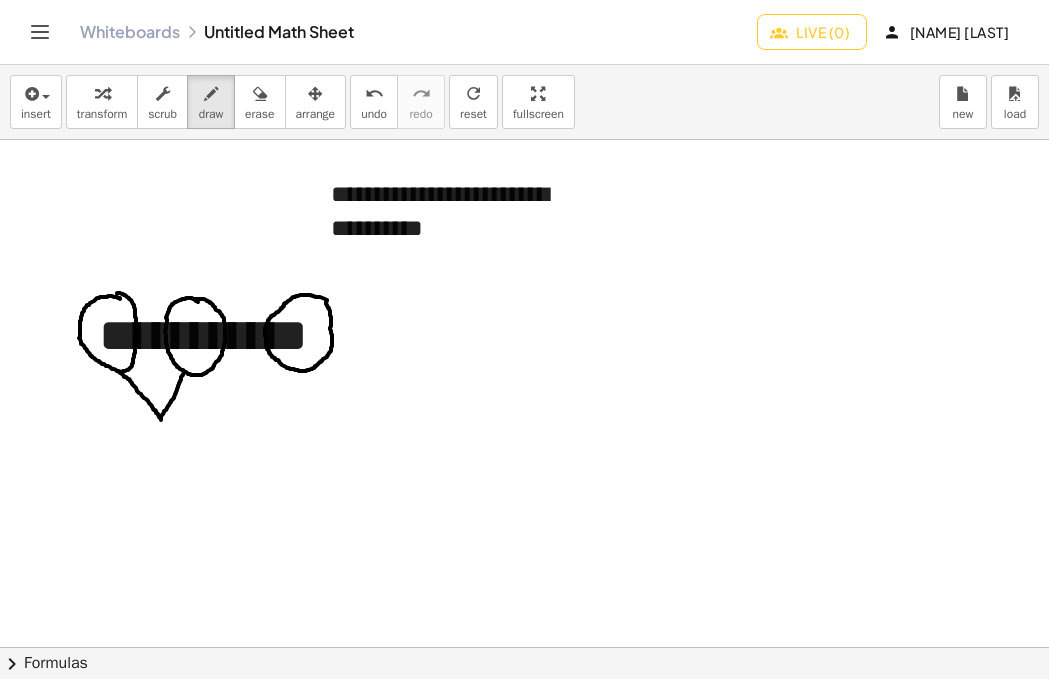 click at bounding box center [643, 1617] 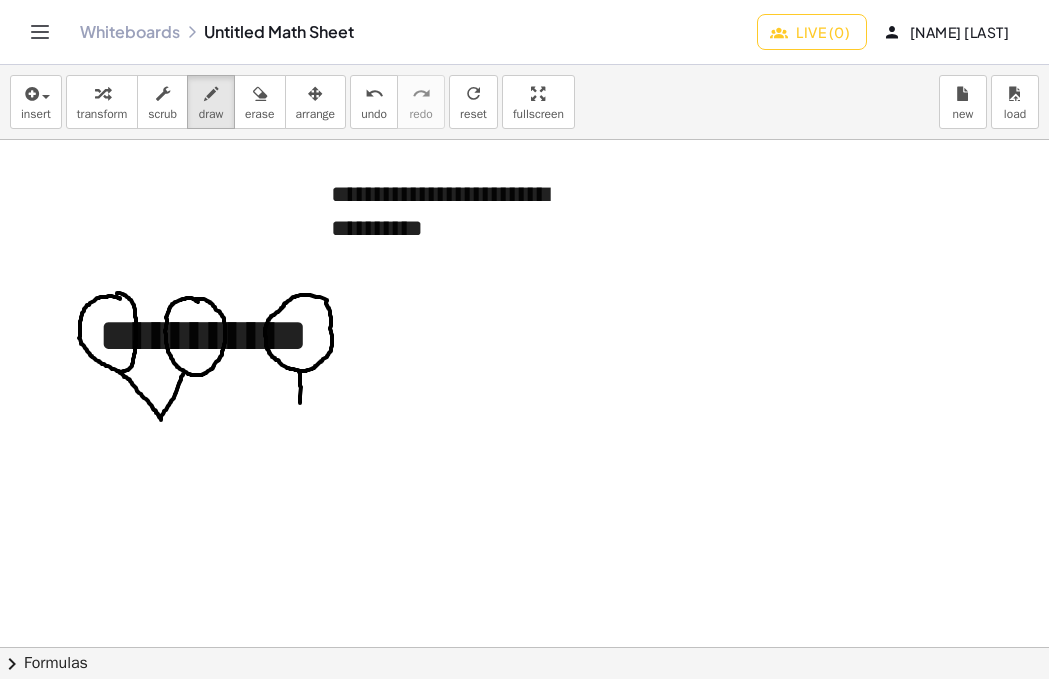 drag, startPoint x: 299, startPoint y: 372, endPoint x: 300, endPoint y: 403, distance: 31.016125 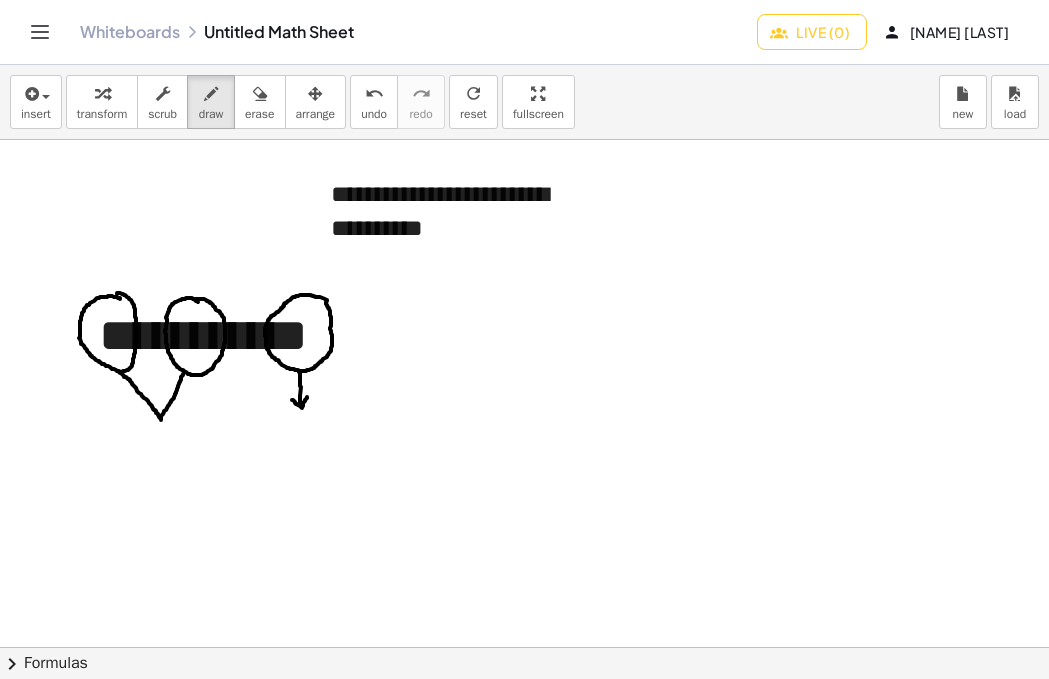 drag, startPoint x: 292, startPoint y: 400, endPoint x: 307, endPoint y: 397, distance: 15.297058 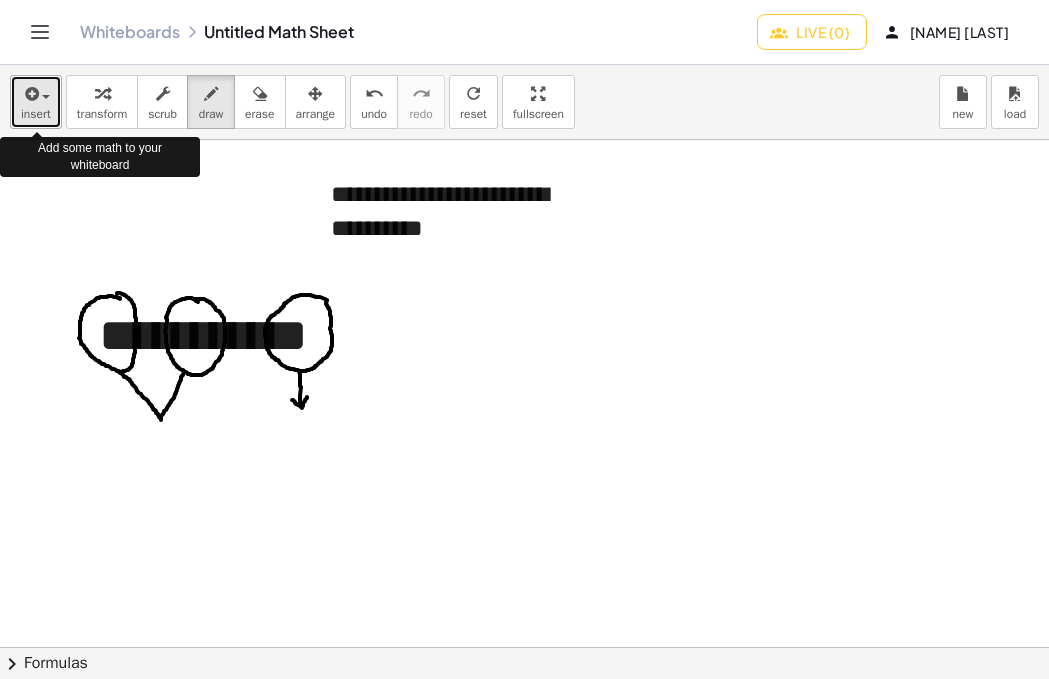 click on "insert" at bounding box center [36, 102] 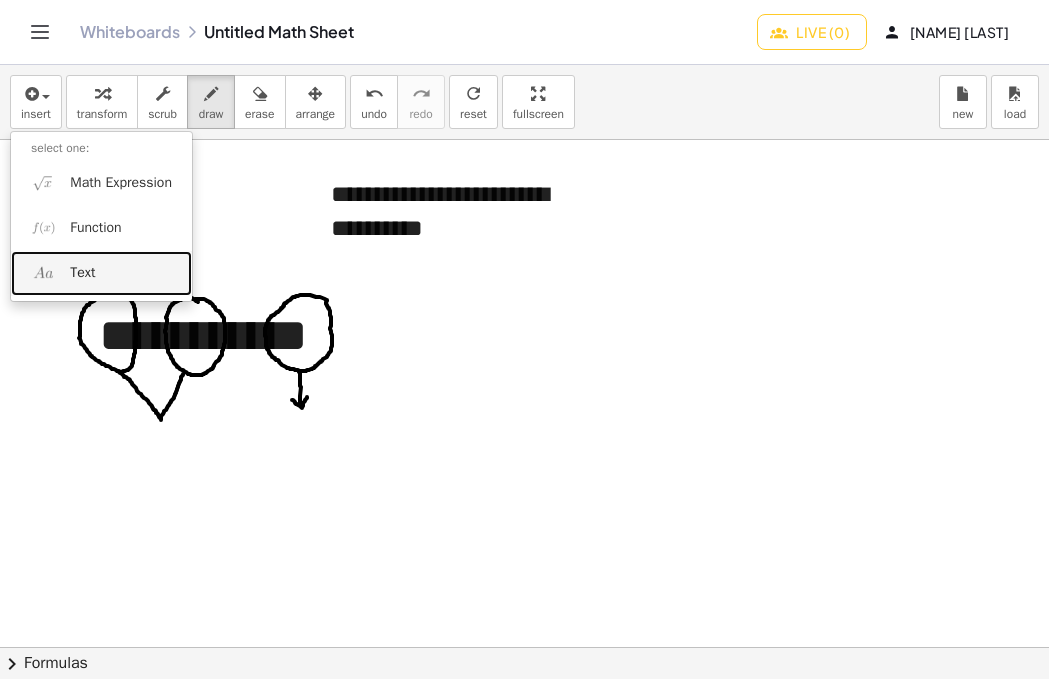 click on "Text" at bounding box center (82, 273) 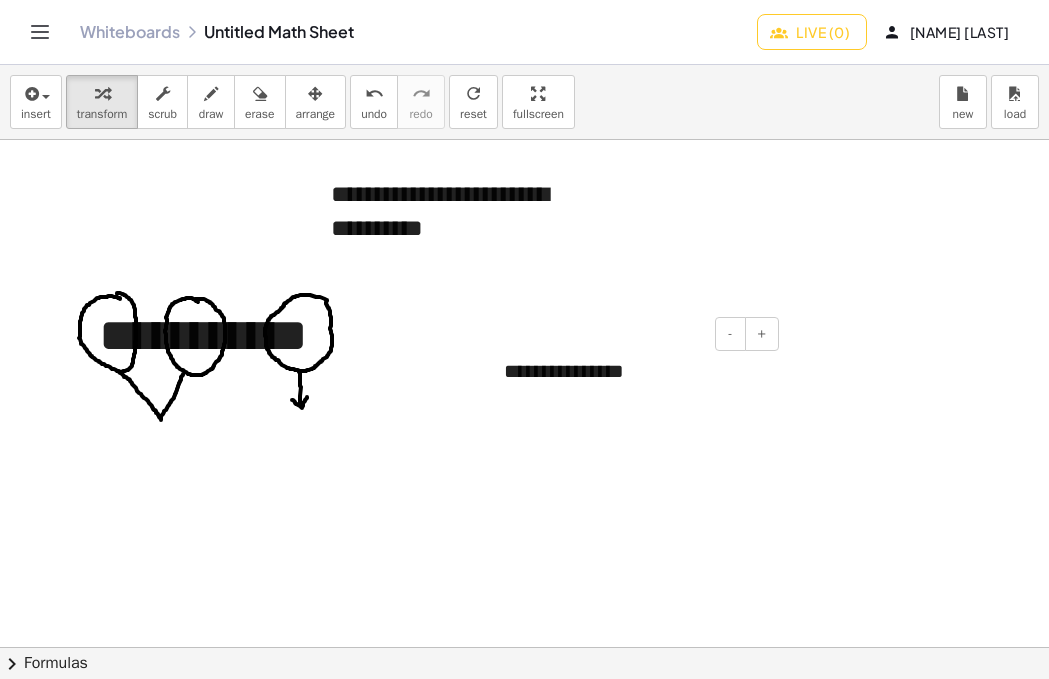 type 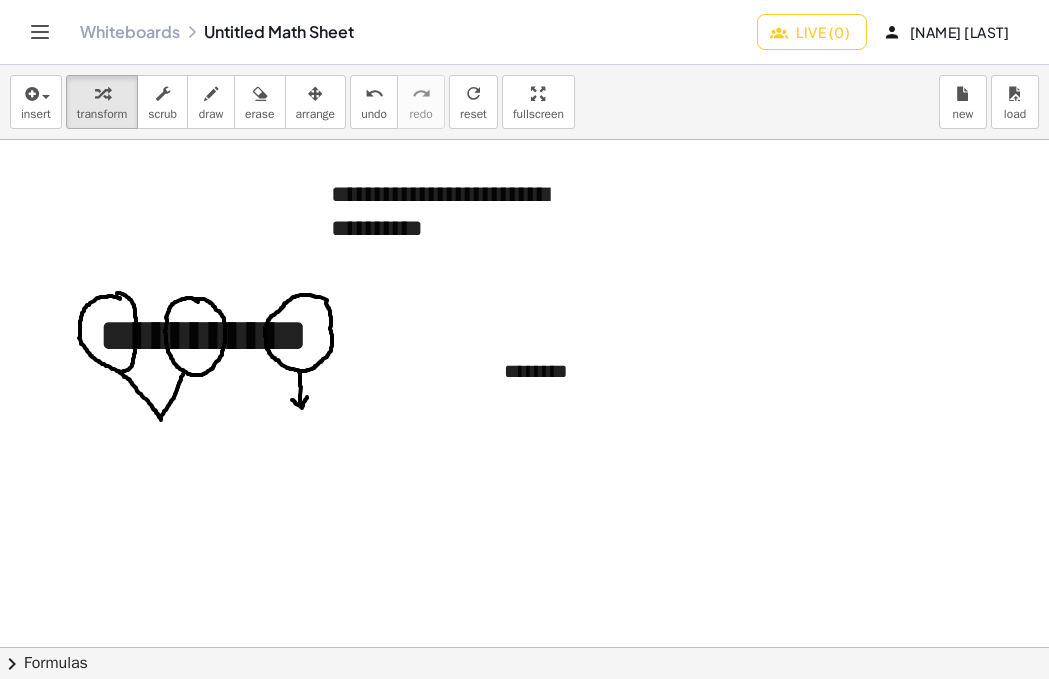 click at bounding box center [643, 1617] 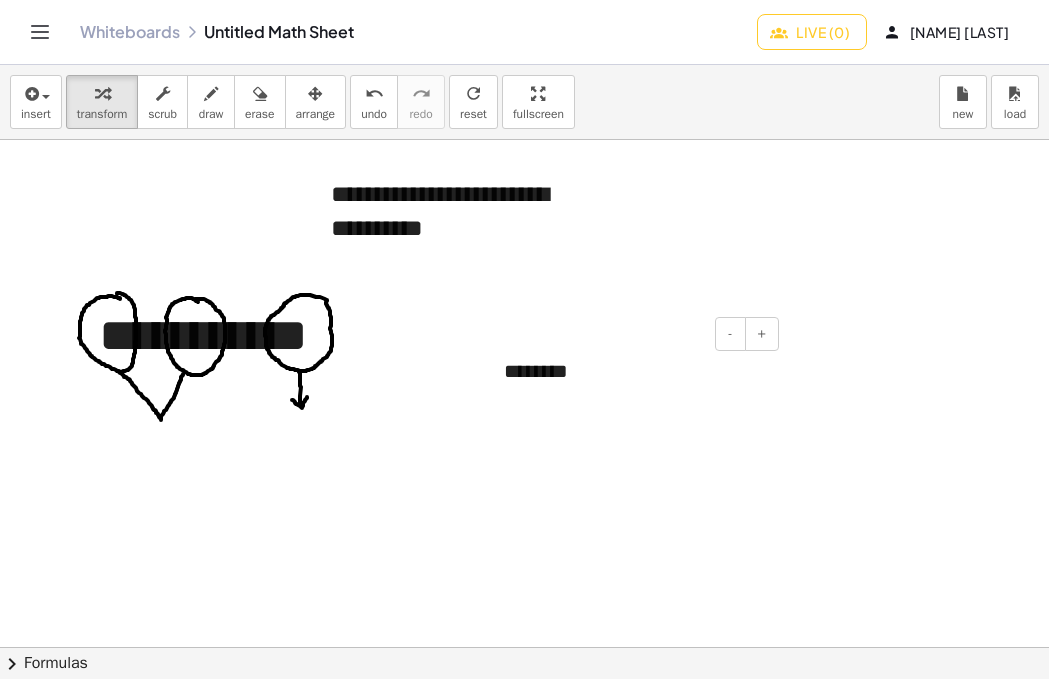 click on "********" at bounding box center (634, 371) 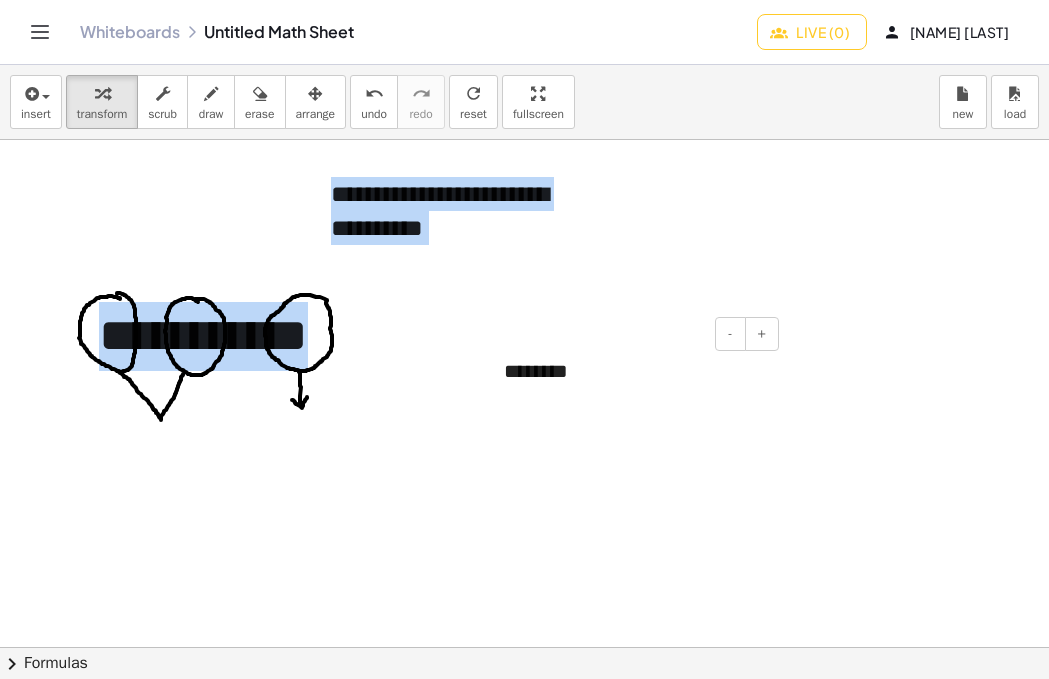 drag, startPoint x: 512, startPoint y: 346, endPoint x: 501, endPoint y: 330, distance: 19.416489 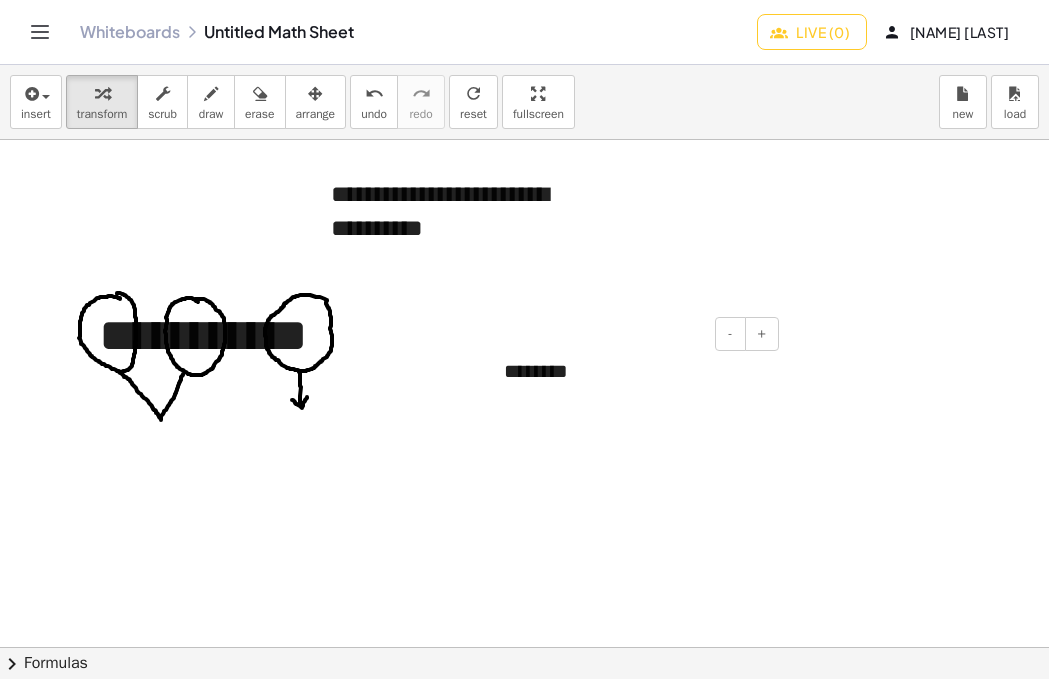 click on "********" at bounding box center [634, 371] 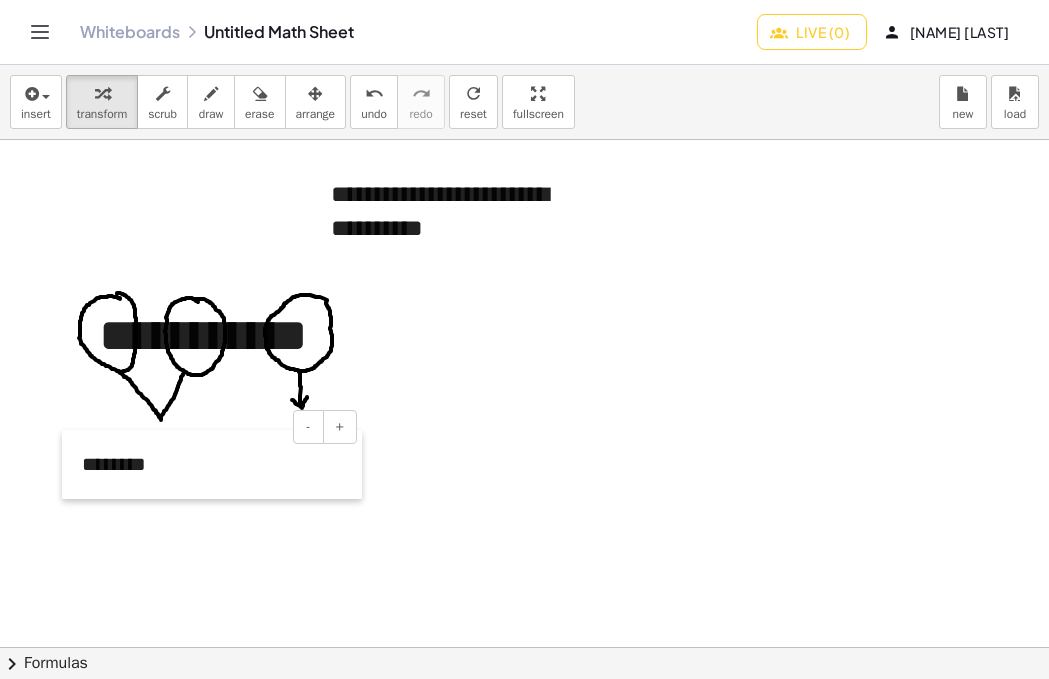 drag, startPoint x: 486, startPoint y: 361, endPoint x: 64, endPoint y: 454, distance: 432.12613 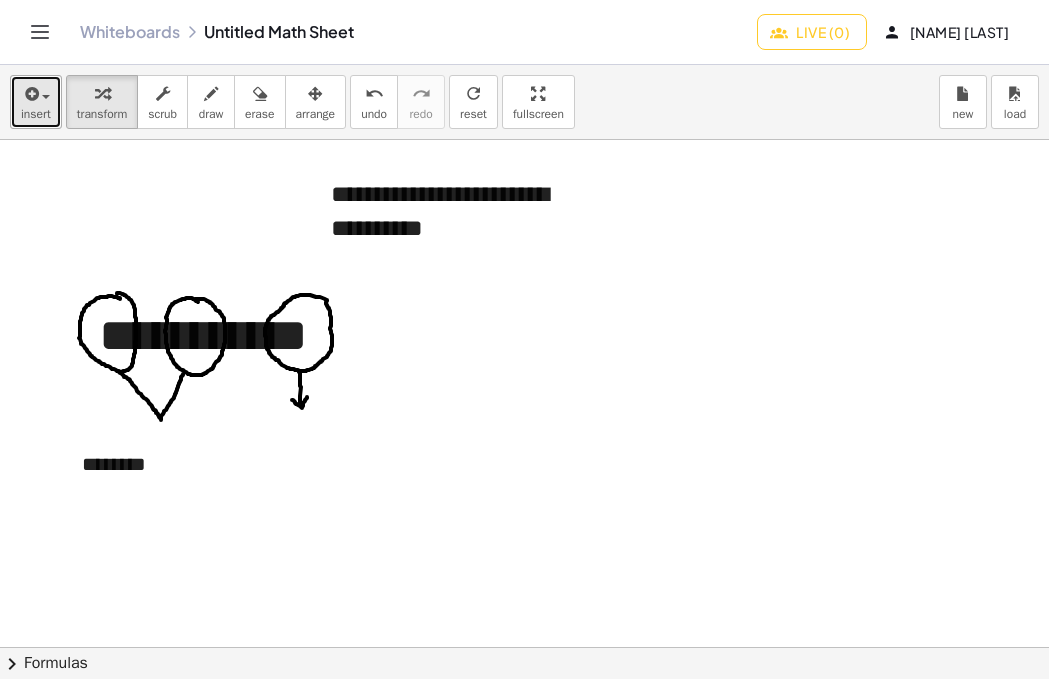 click on "insert" at bounding box center (36, 114) 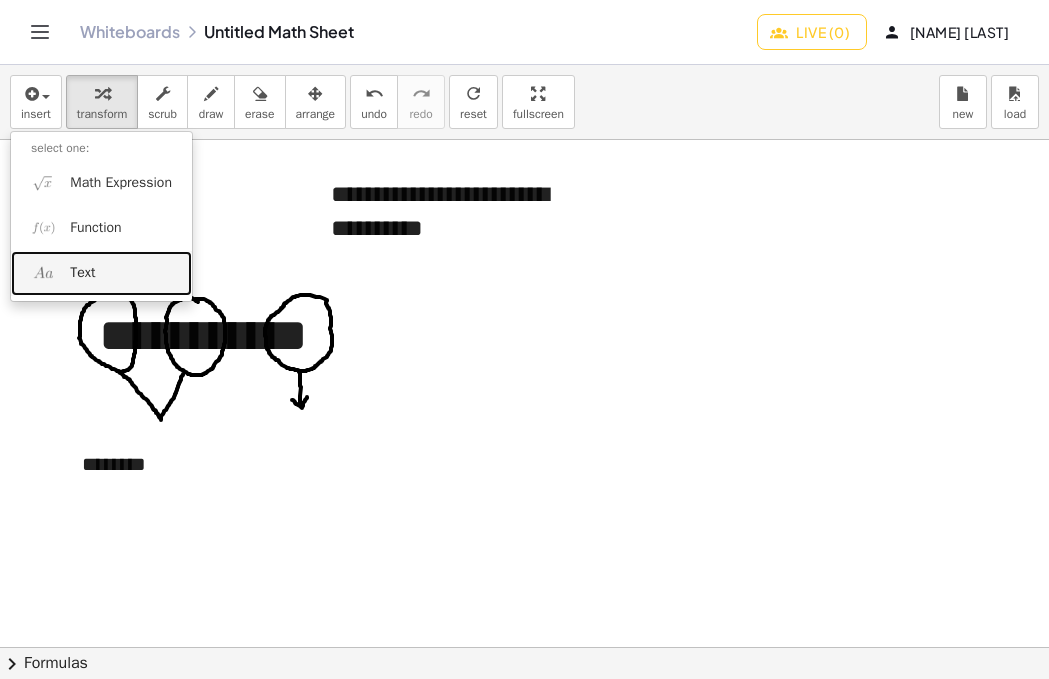 click on "Text" at bounding box center (101, 273) 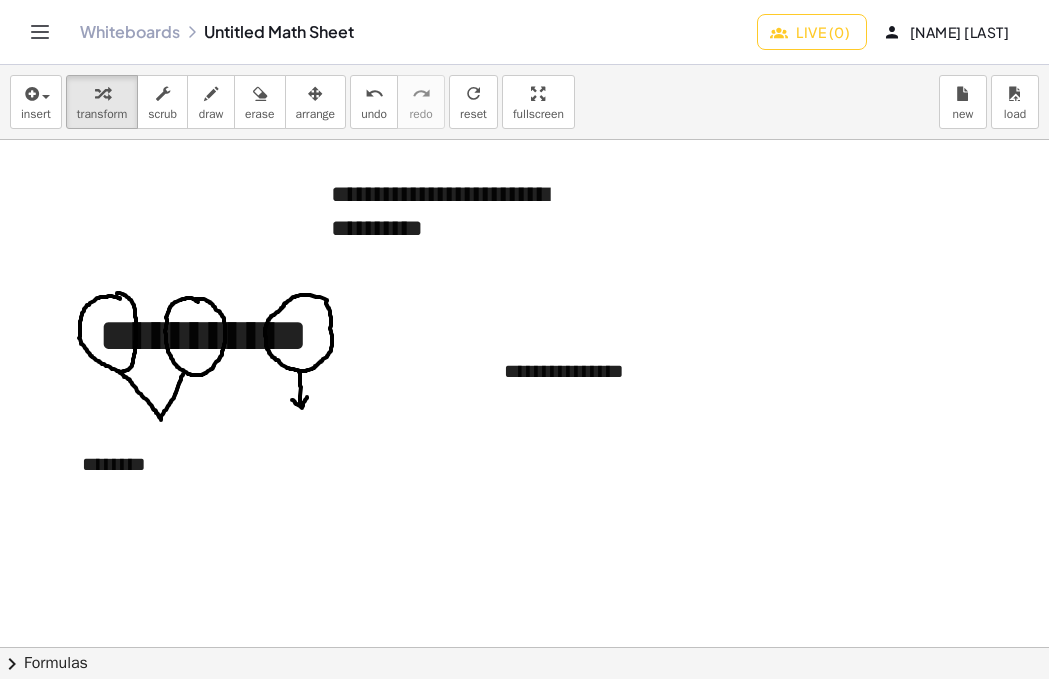 type 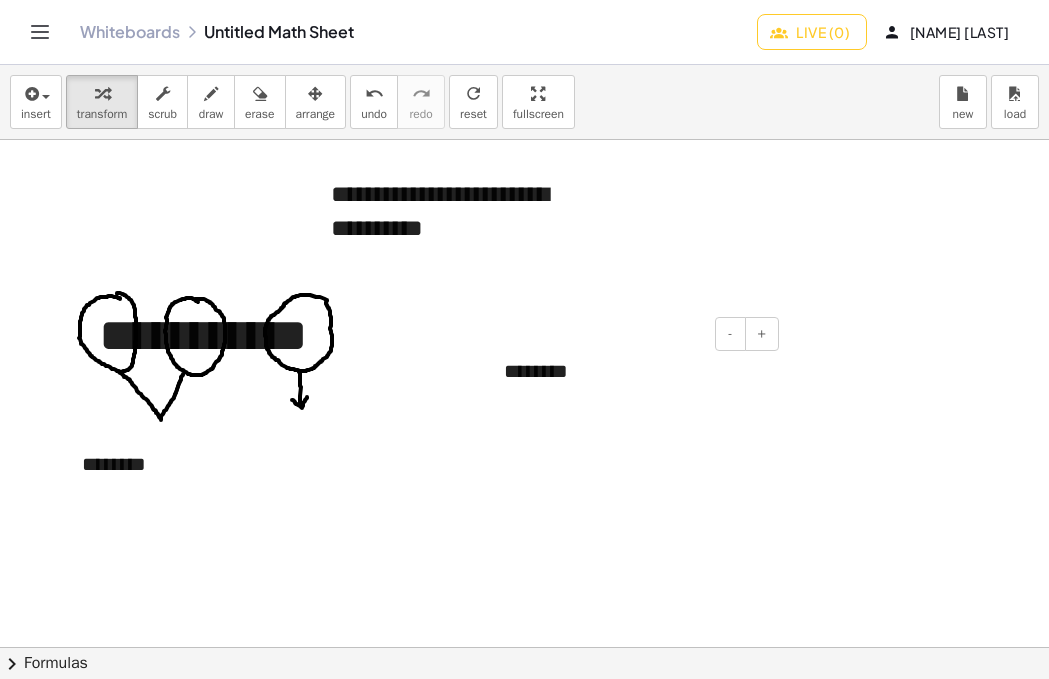 click on "- +" at bounding box center (629, 334) 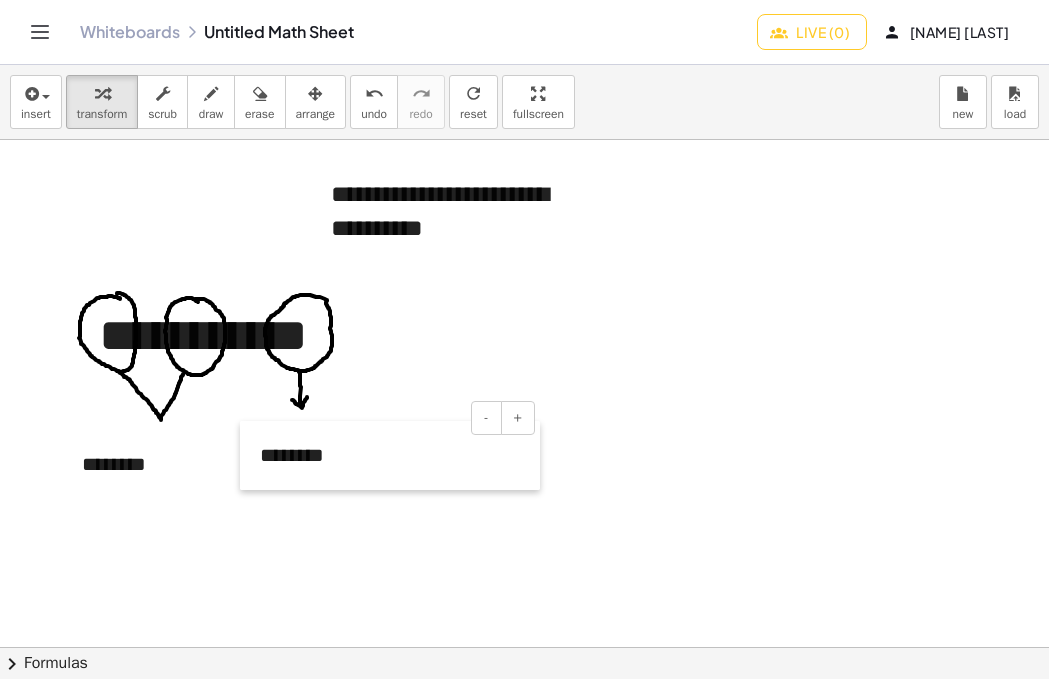 drag, startPoint x: 487, startPoint y: 364, endPoint x: 243, endPoint y: 448, distance: 258.05426 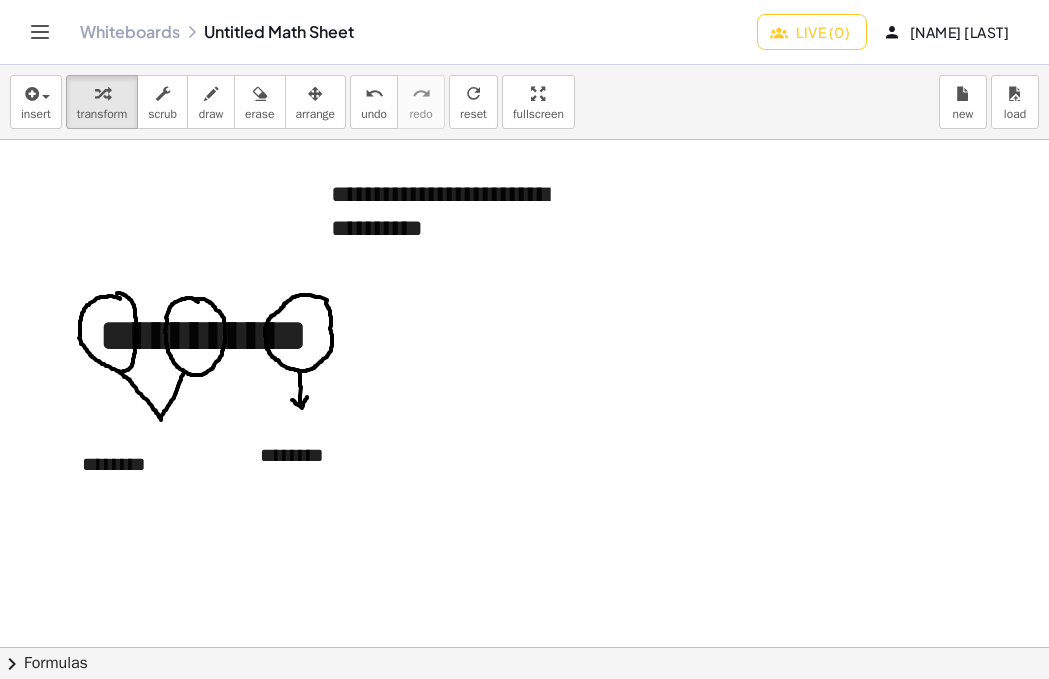 click at bounding box center (643, 1617) 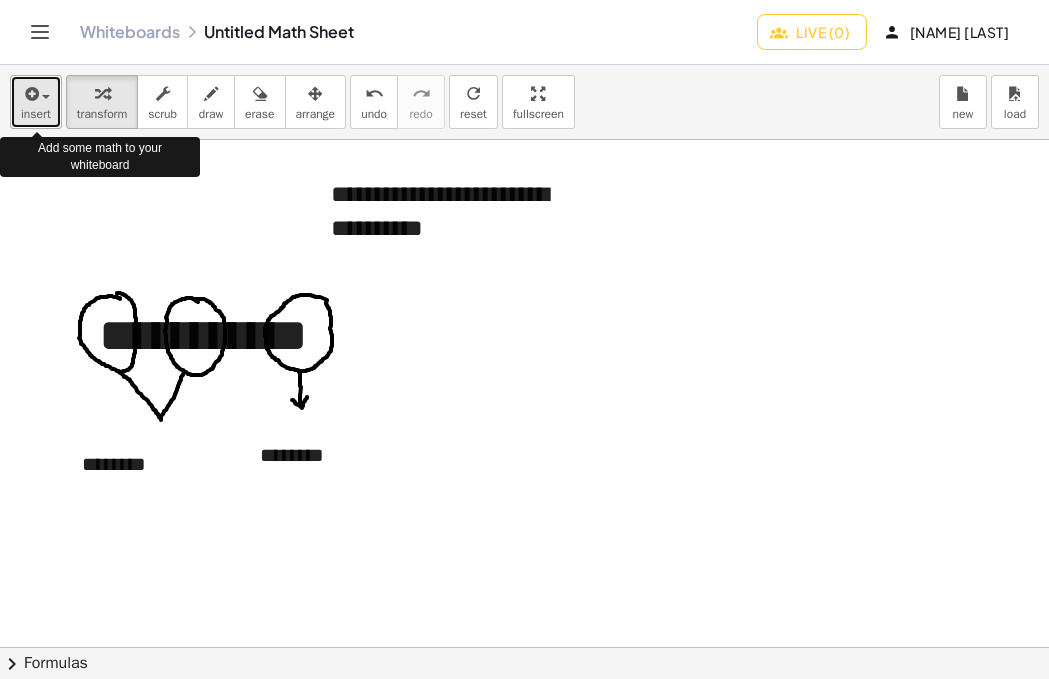 click at bounding box center [46, 97] 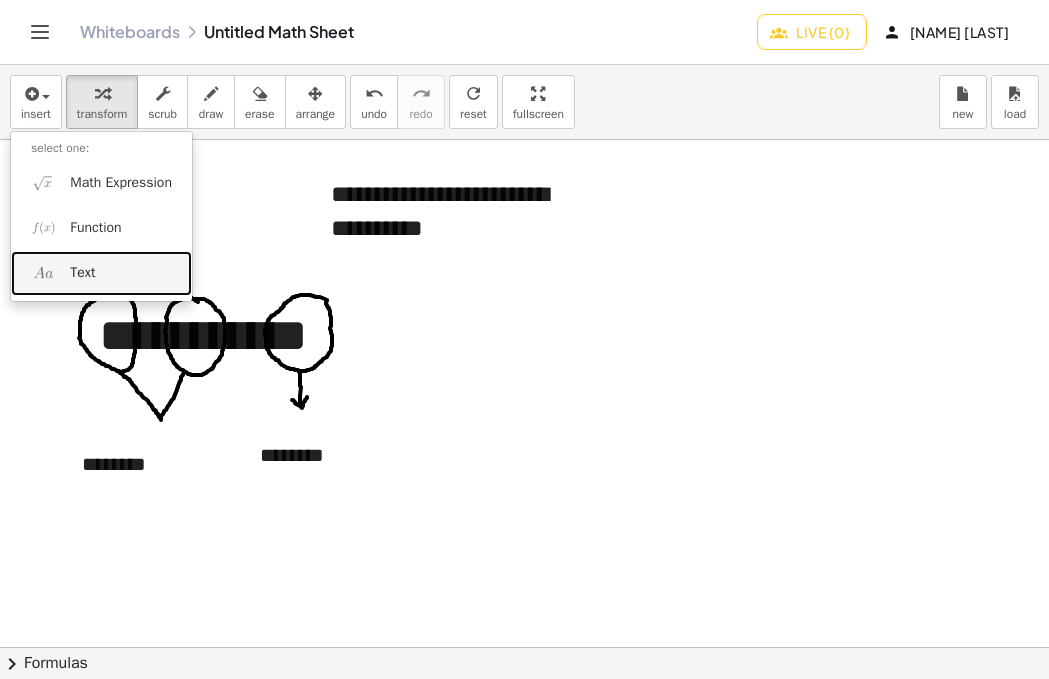 click on "Text" at bounding box center [101, 273] 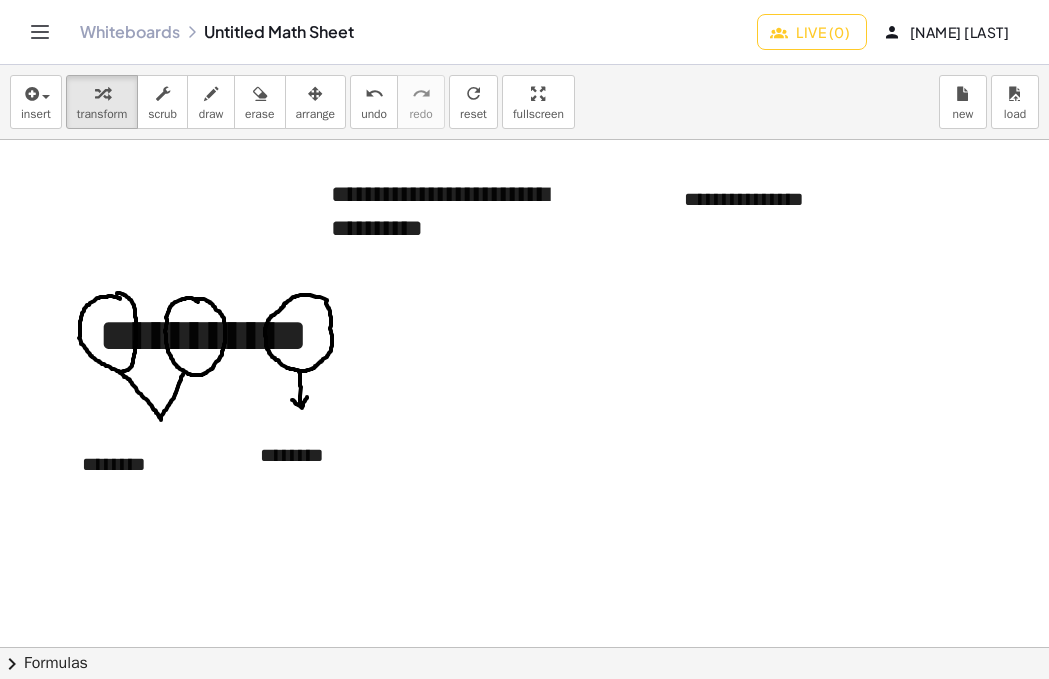 type 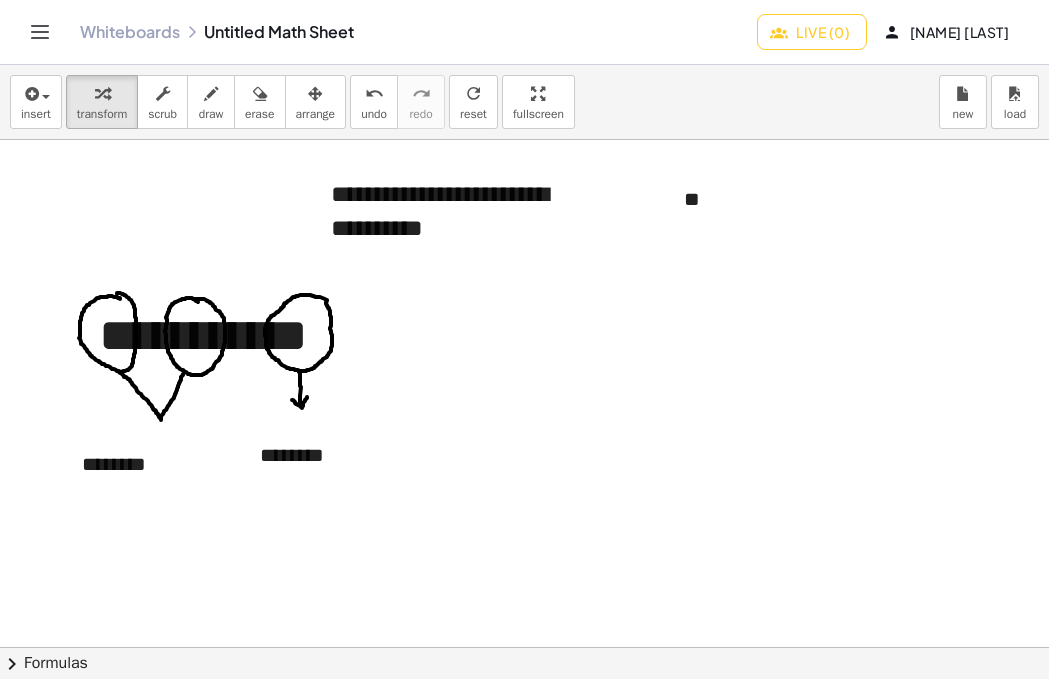 click at bounding box center [643, 1617] 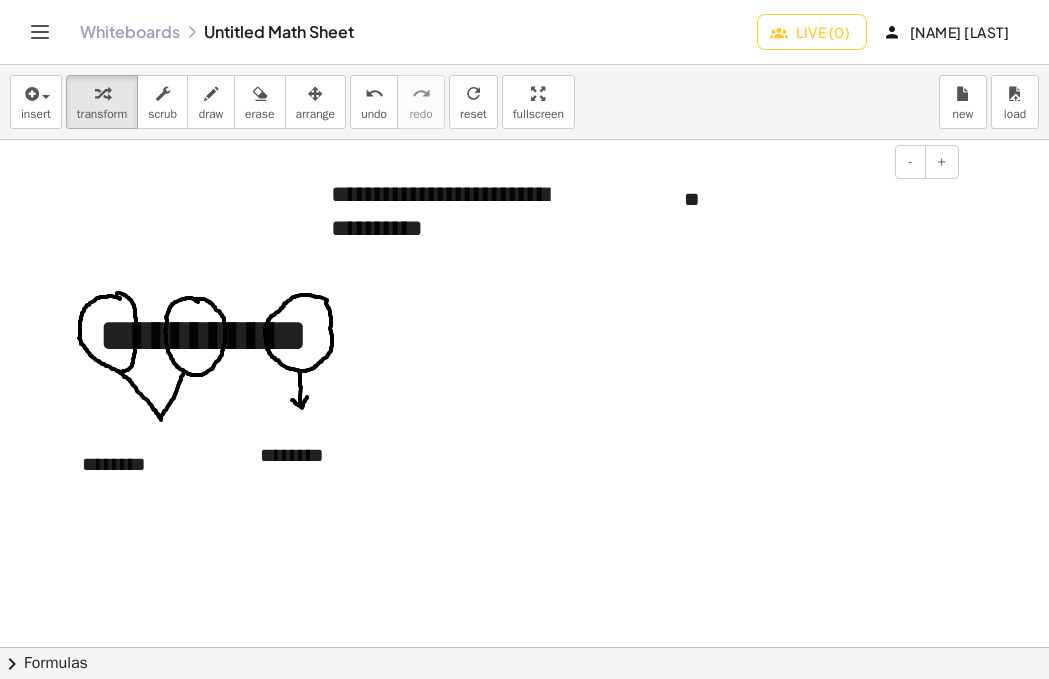 click on "**" at bounding box center [814, 199] 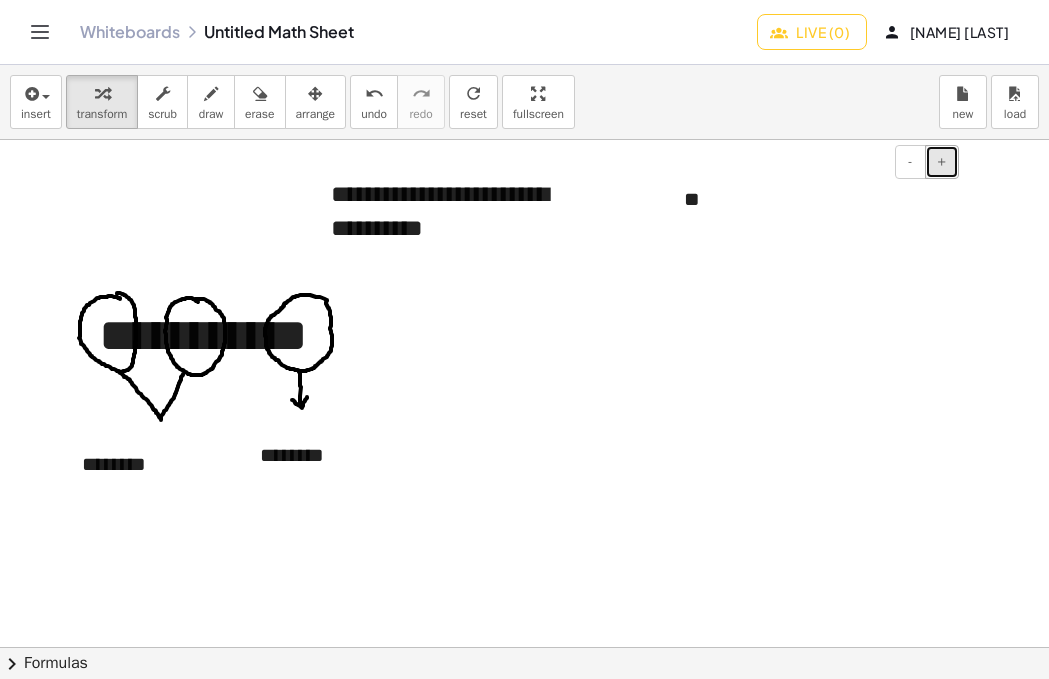 click on "+" at bounding box center [942, 161] 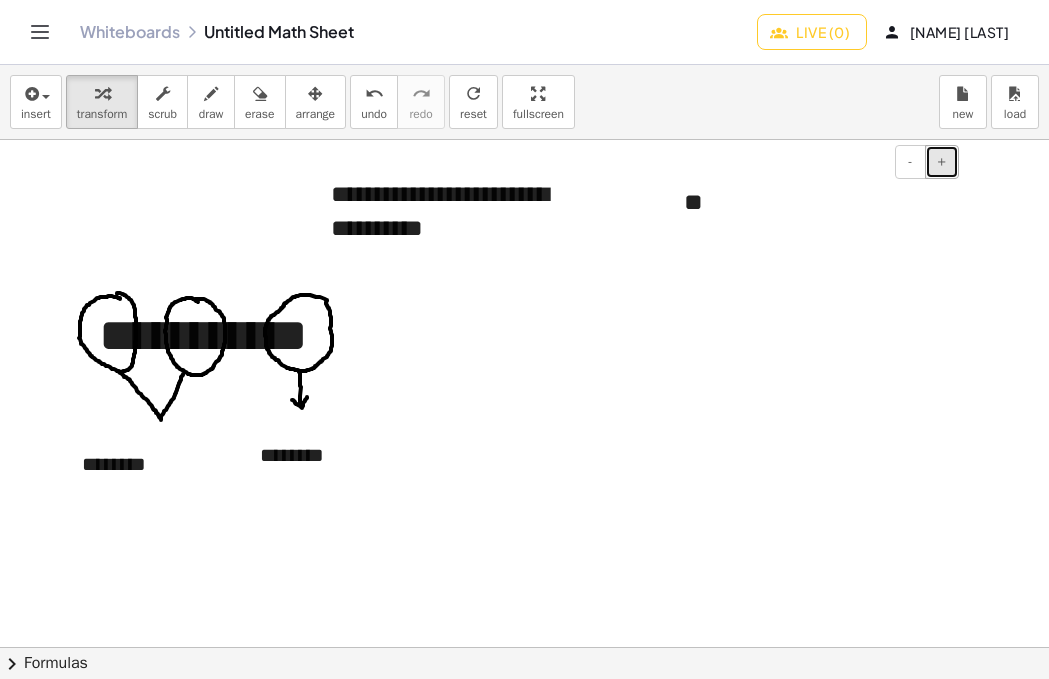 click on "+" at bounding box center [942, 161] 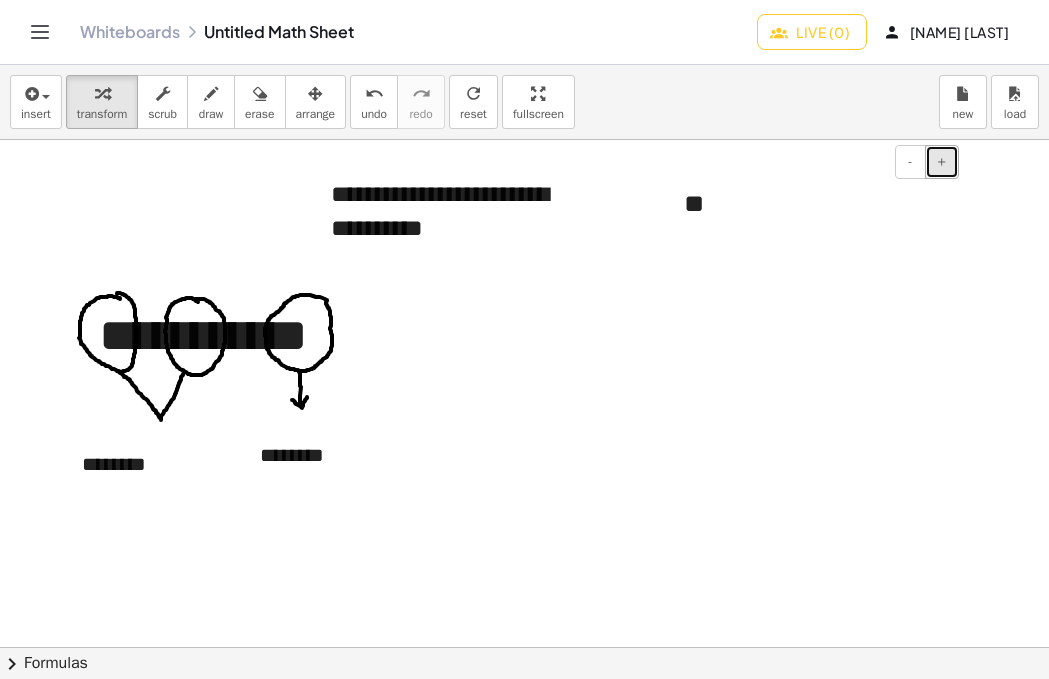 click on "+" at bounding box center [942, 161] 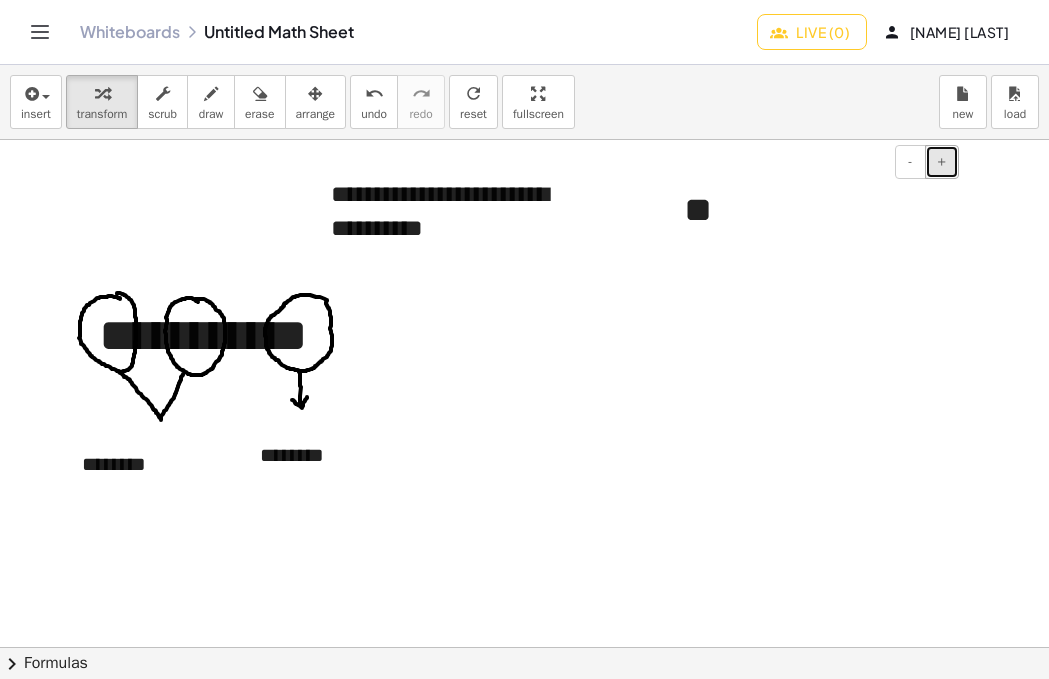 click on "+" at bounding box center (942, 161) 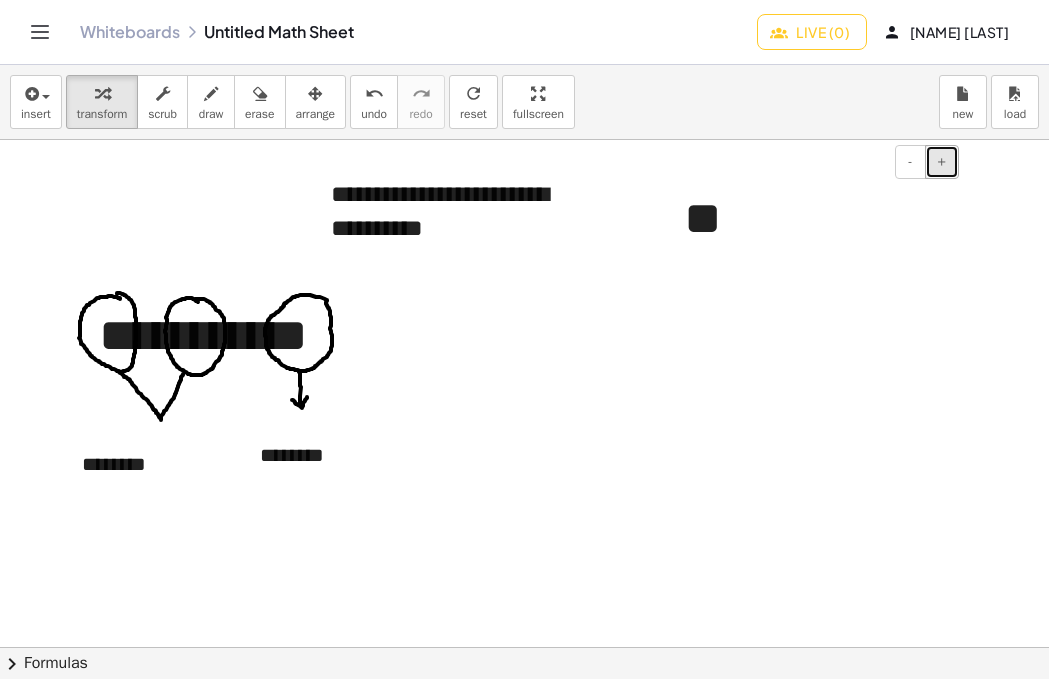 click on "+" at bounding box center (942, 161) 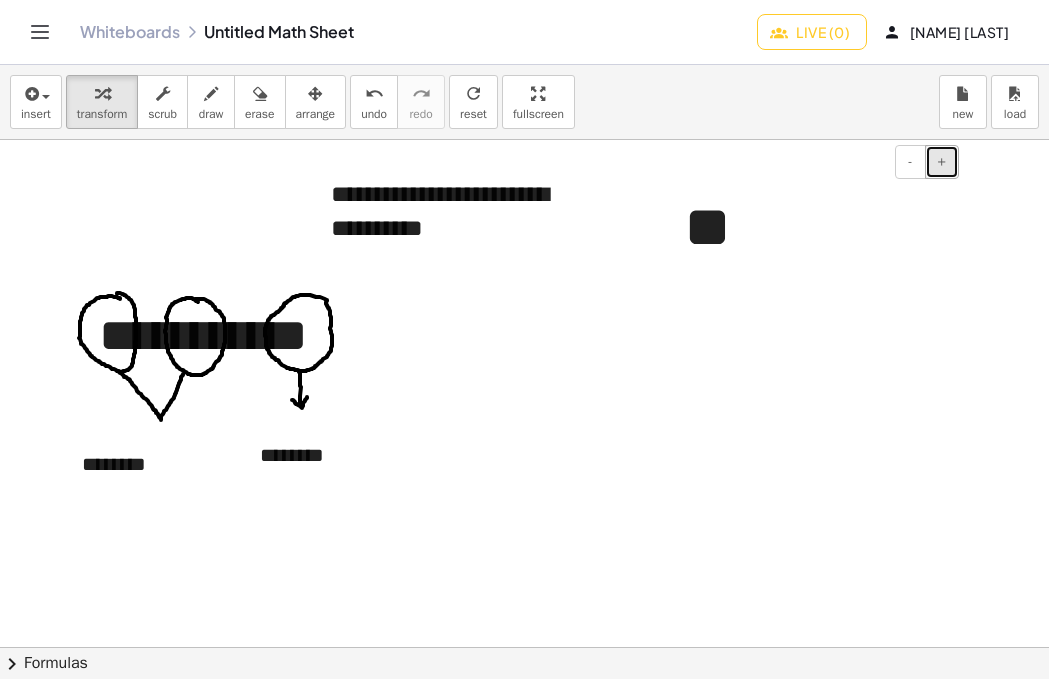 click on "+" at bounding box center (942, 161) 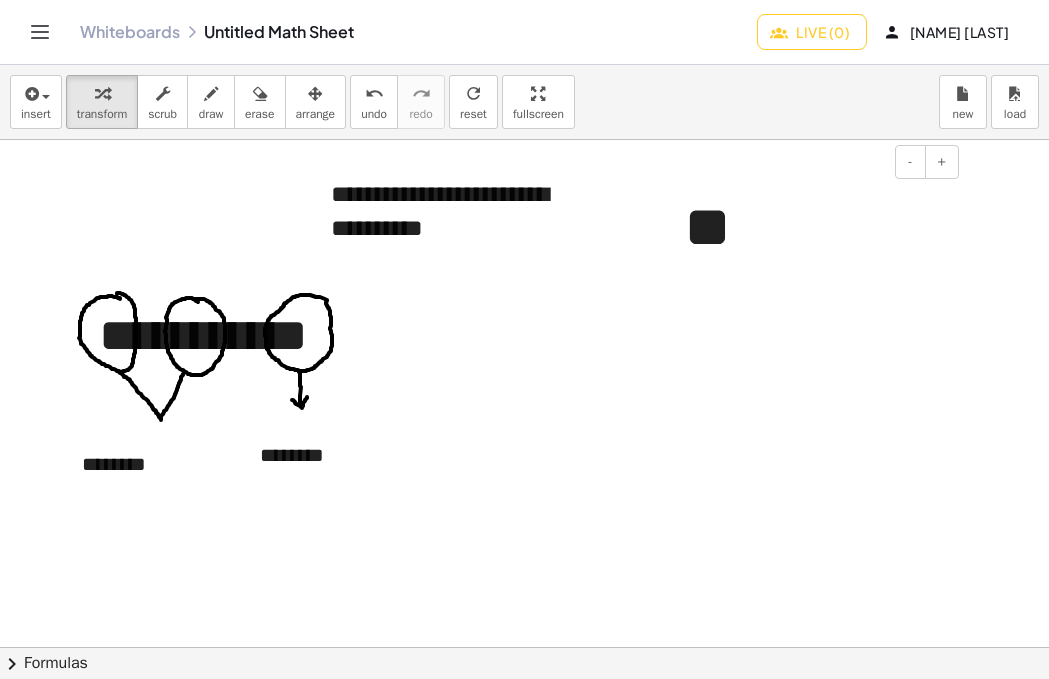 click on "**" at bounding box center (814, 228) 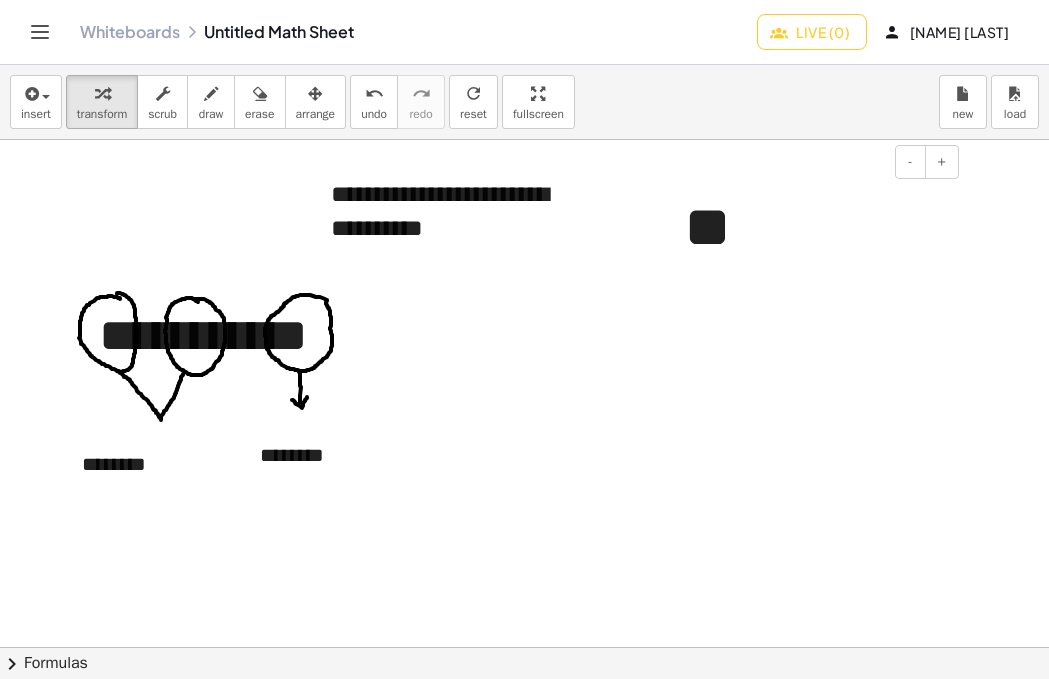 click on "- +" at bounding box center [809, 162] 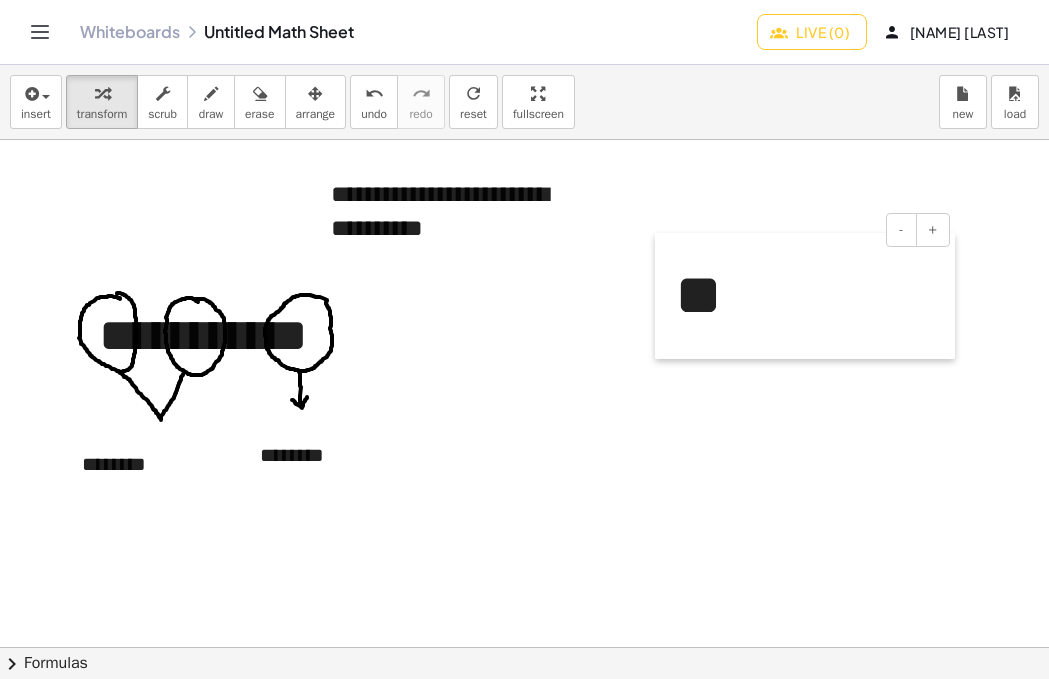 drag, startPoint x: 678, startPoint y: 183, endPoint x: 669, endPoint y: 251, distance: 68.593 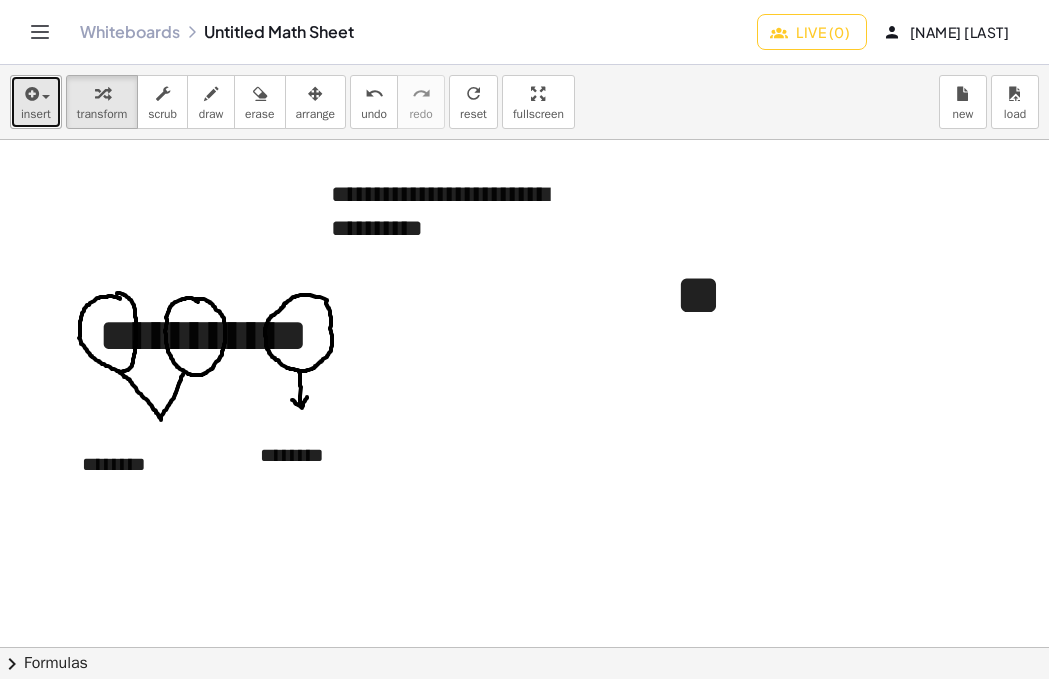 click at bounding box center [36, 93] 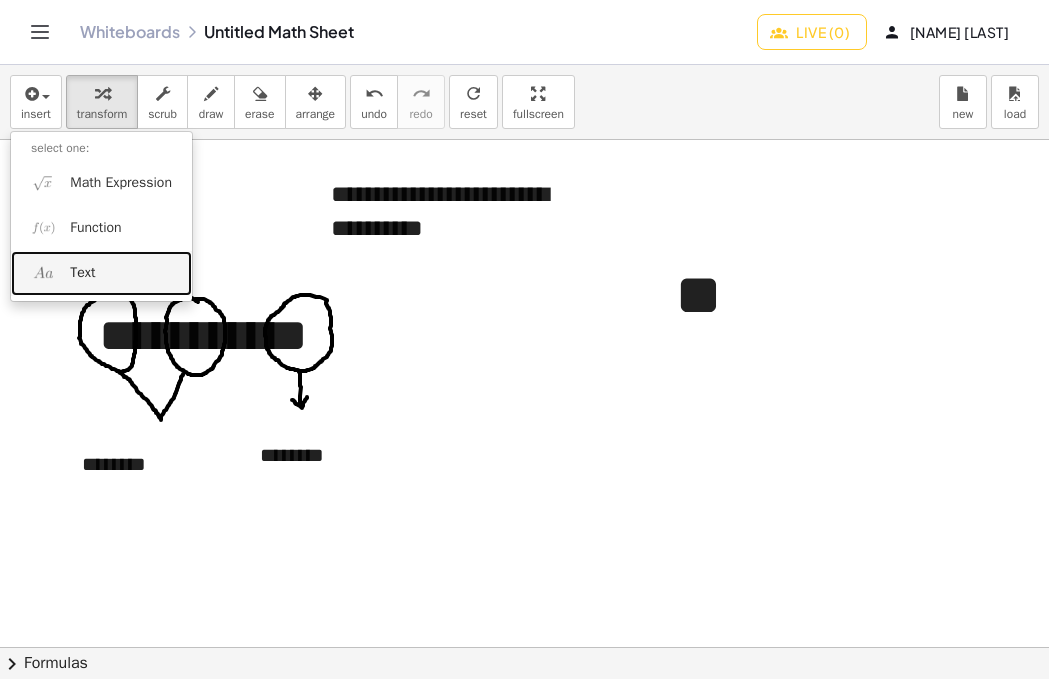 click on "Text" at bounding box center [101, 273] 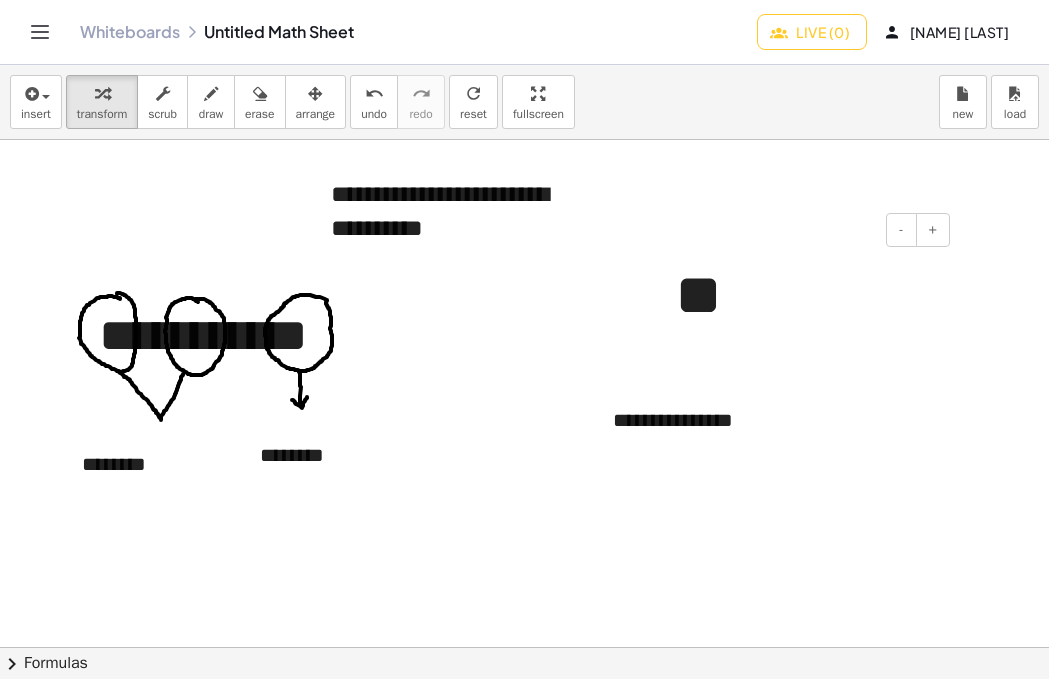 type 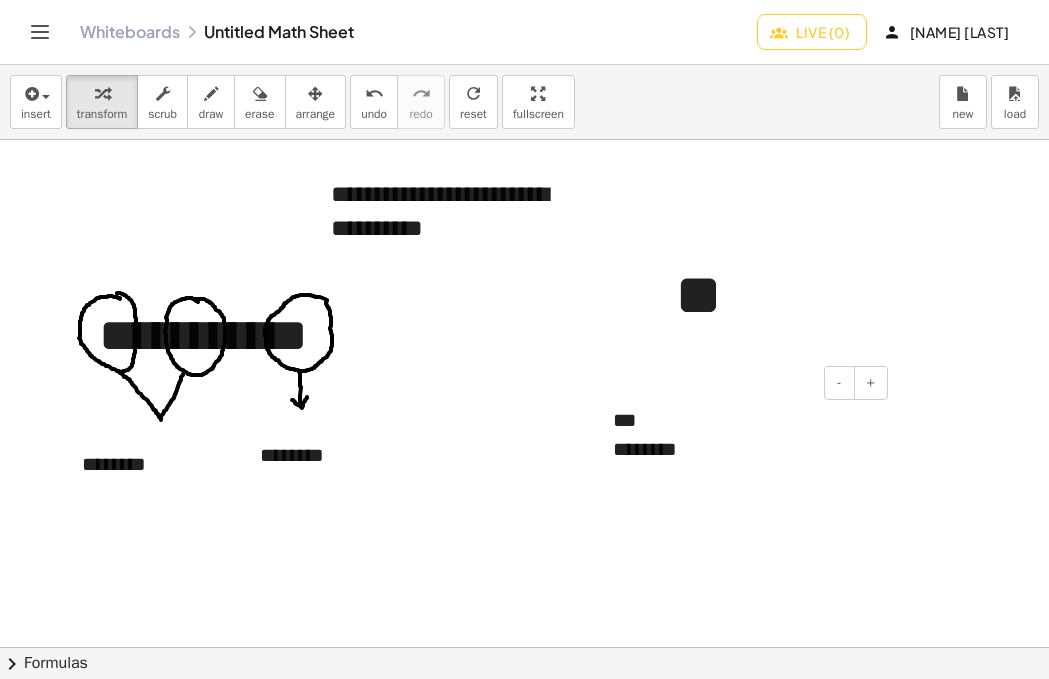 click on "*** ********" at bounding box center [743, 434] 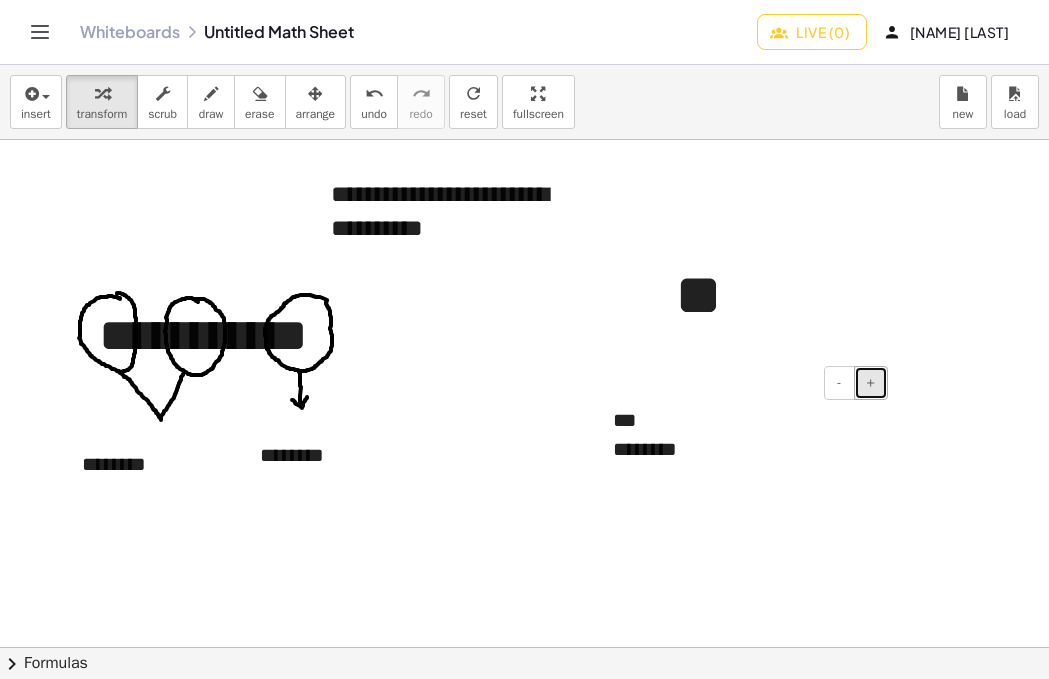 click on "+" at bounding box center [871, 382] 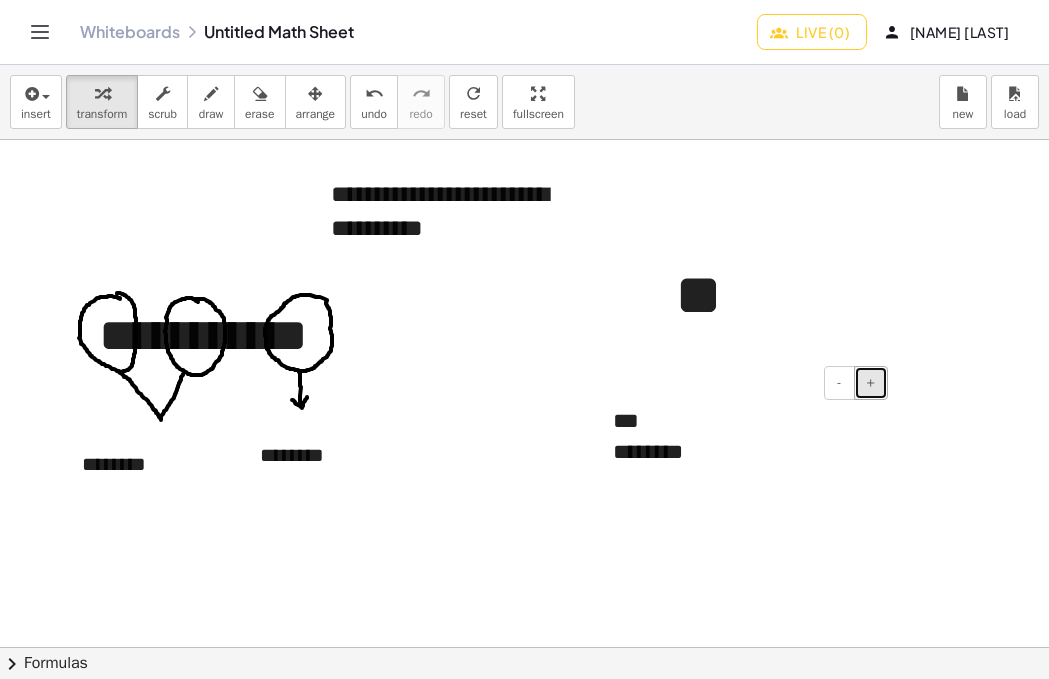 click on "+" at bounding box center (871, 382) 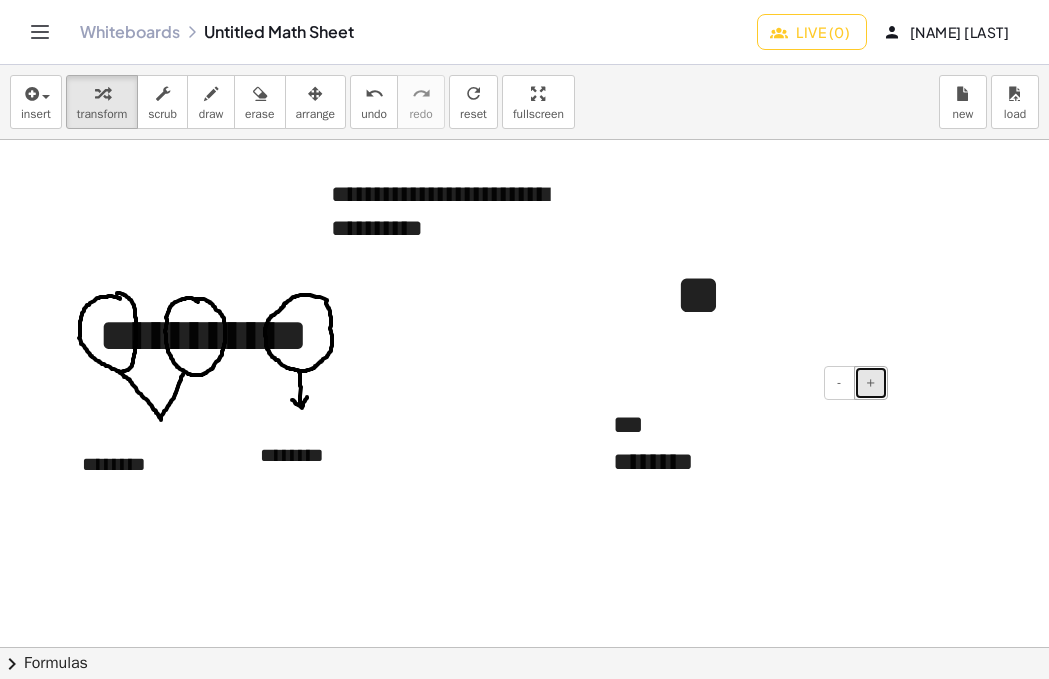 click on "+" at bounding box center [871, 382] 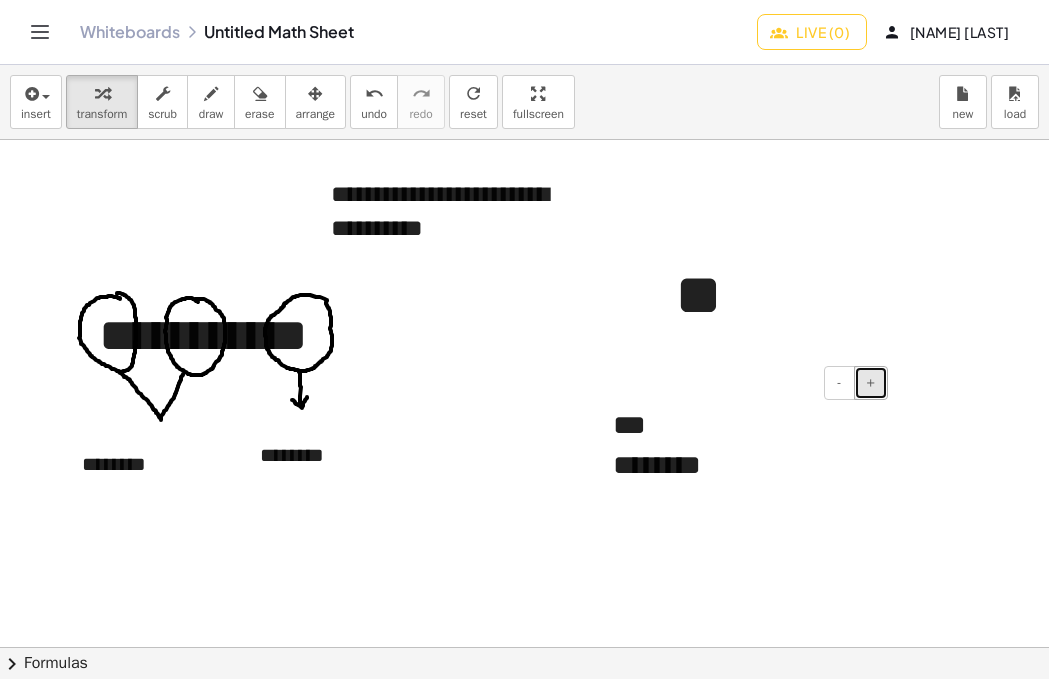 click on "+" at bounding box center [871, 383] 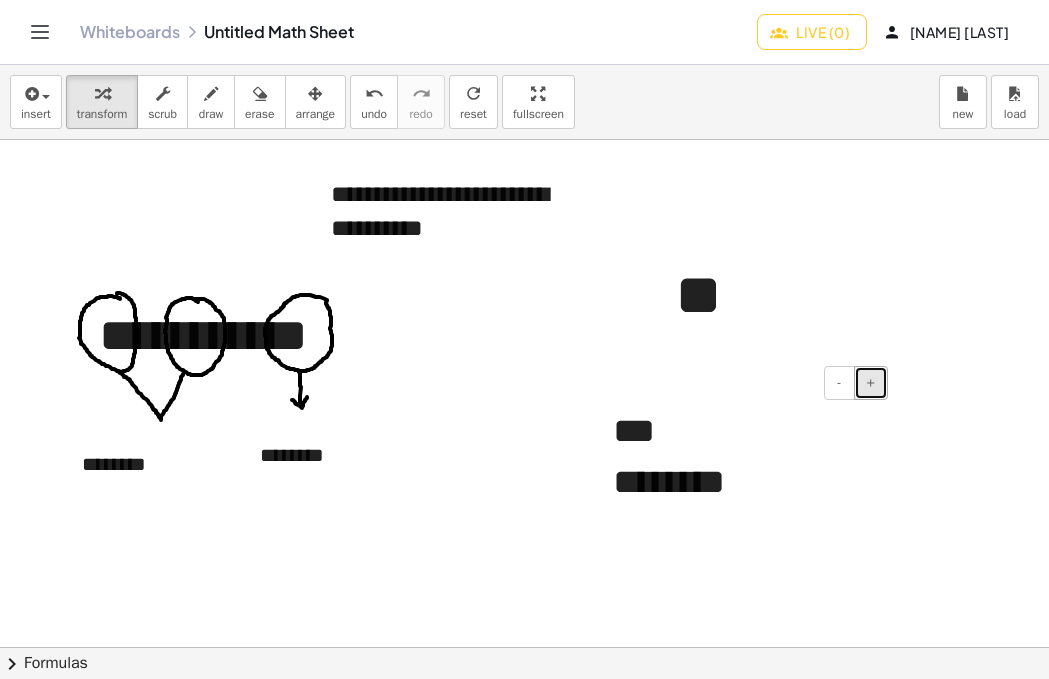 click on "+" at bounding box center [871, 383] 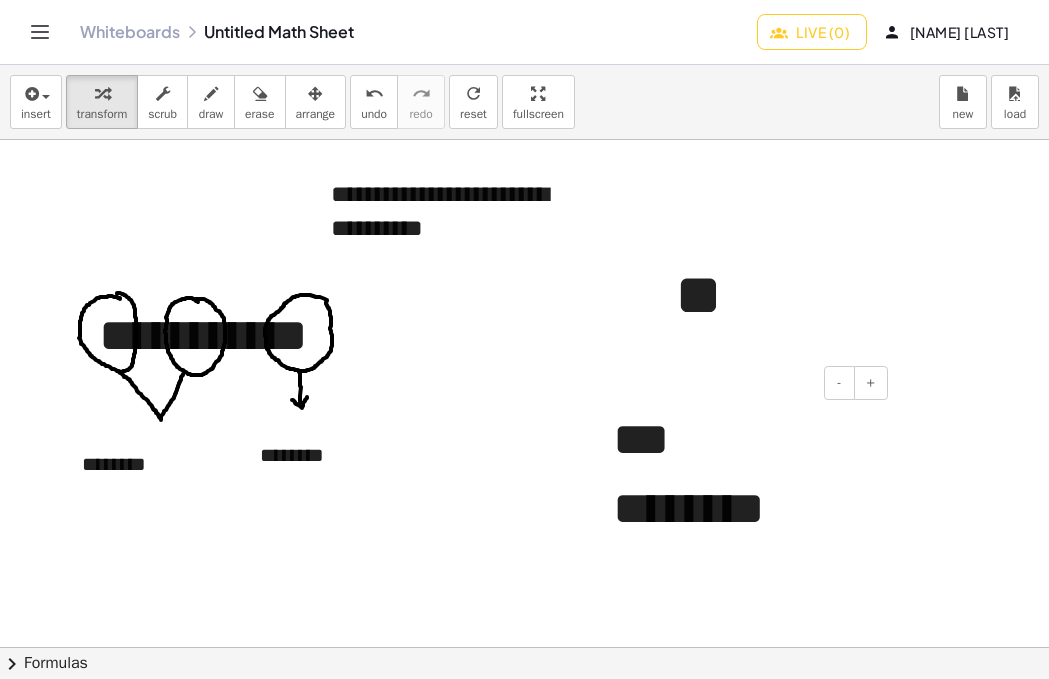 click on "*** ********" at bounding box center (743, 474) 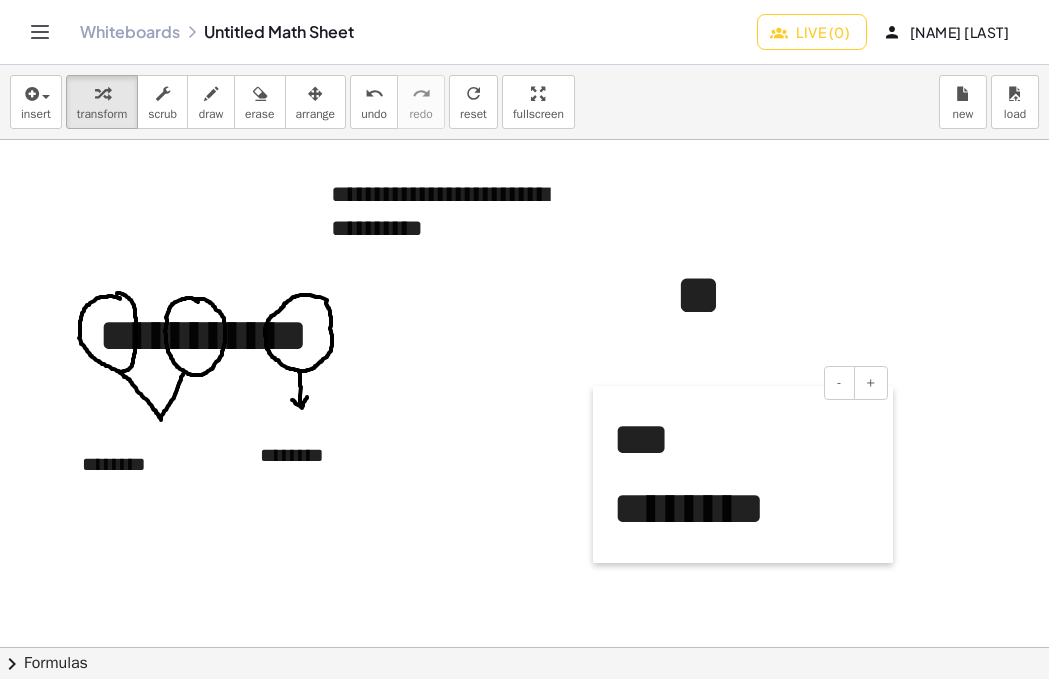 click at bounding box center (603, 474) 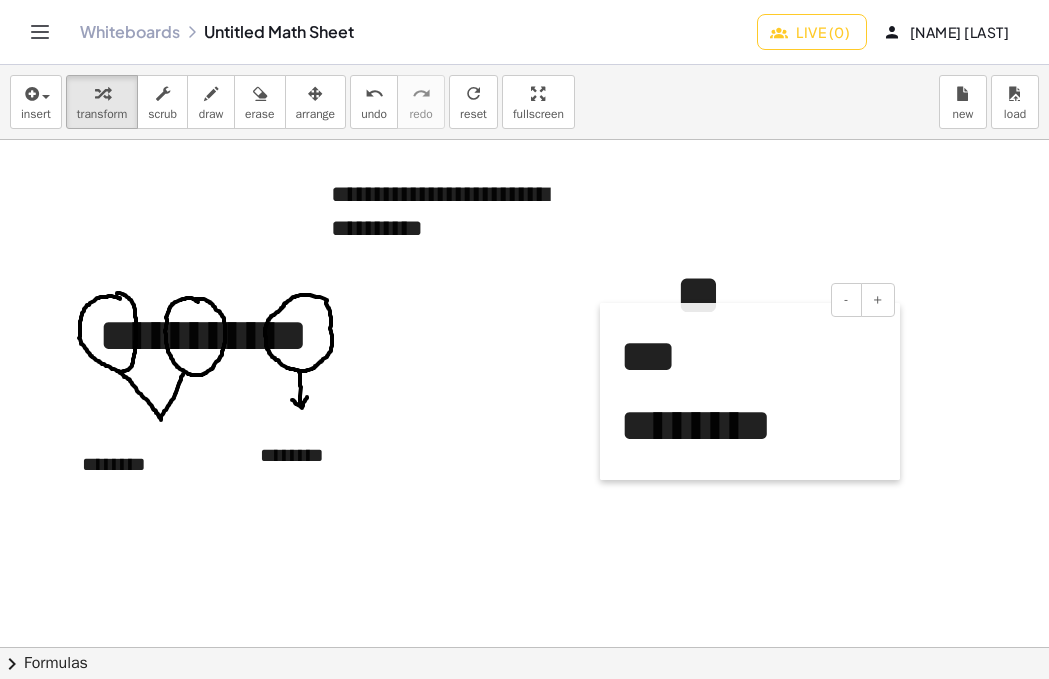 drag, startPoint x: 597, startPoint y: 422, endPoint x: 604, endPoint y: 339, distance: 83.294655 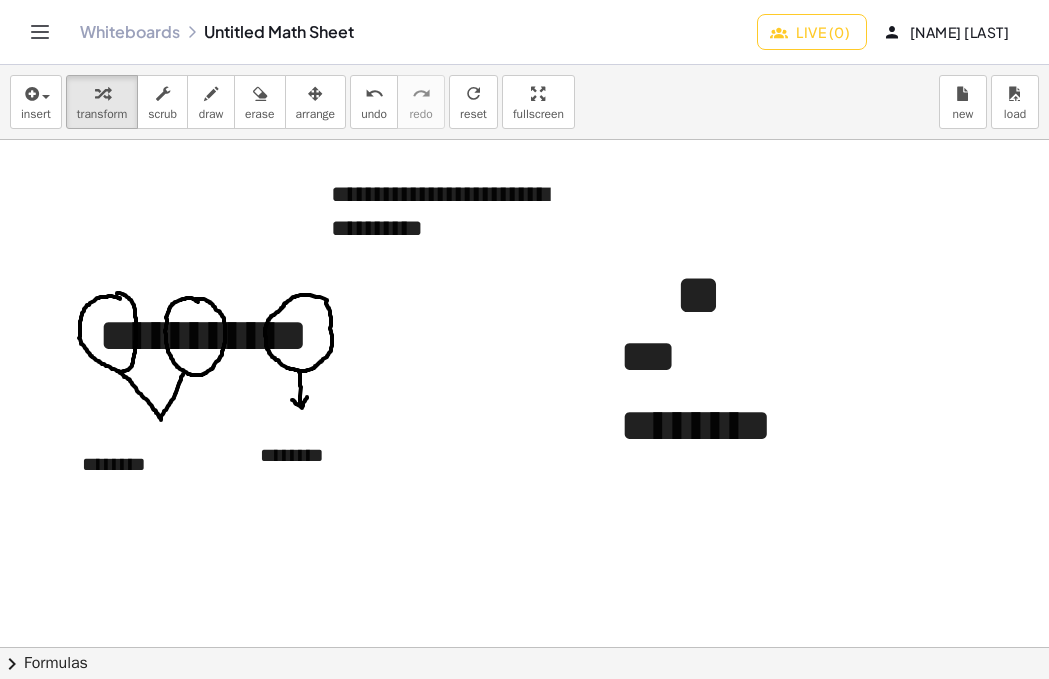 click at bounding box center [643, 1617] 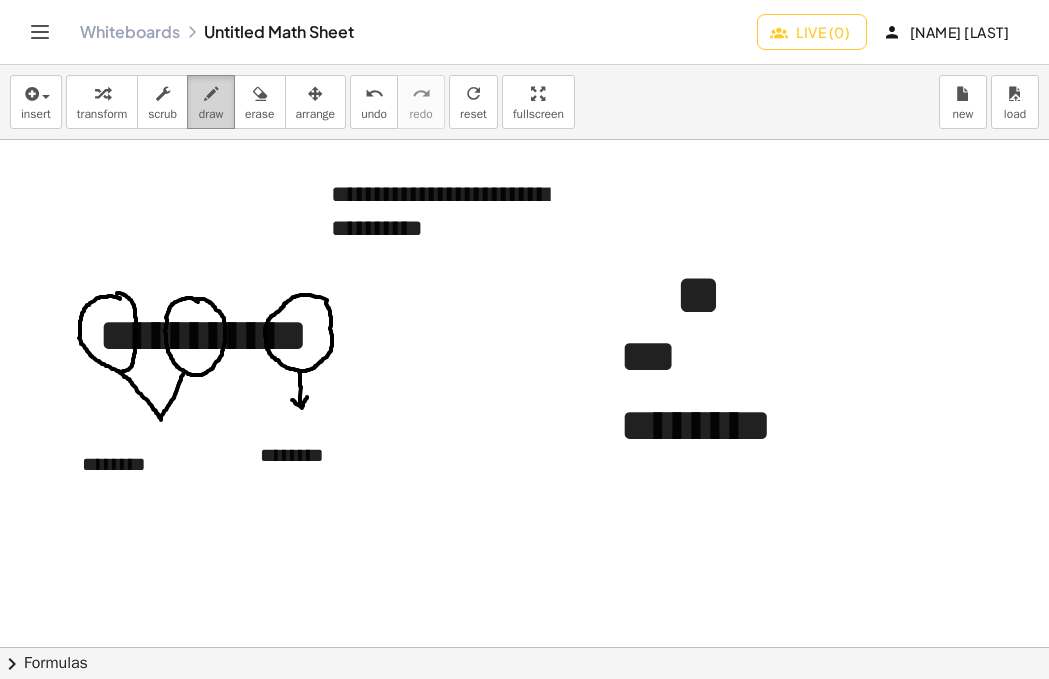 click on "draw" at bounding box center (211, 102) 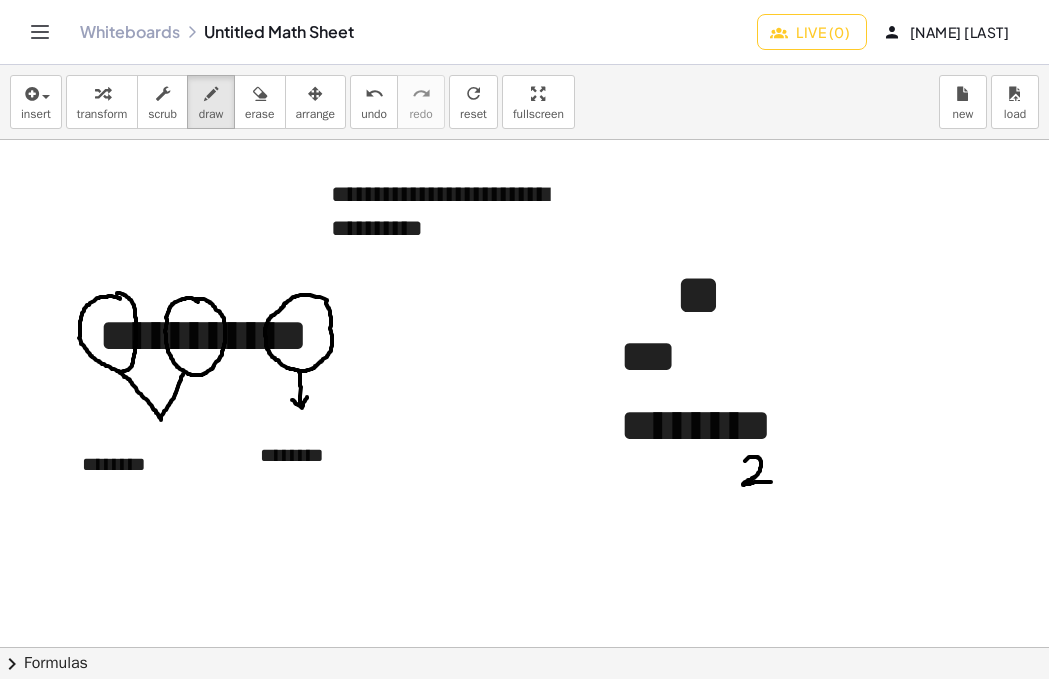 drag, startPoint x: 745, startPoint y: 461, endPoint x: 771, endPoint y: 482, distance: 33.42155 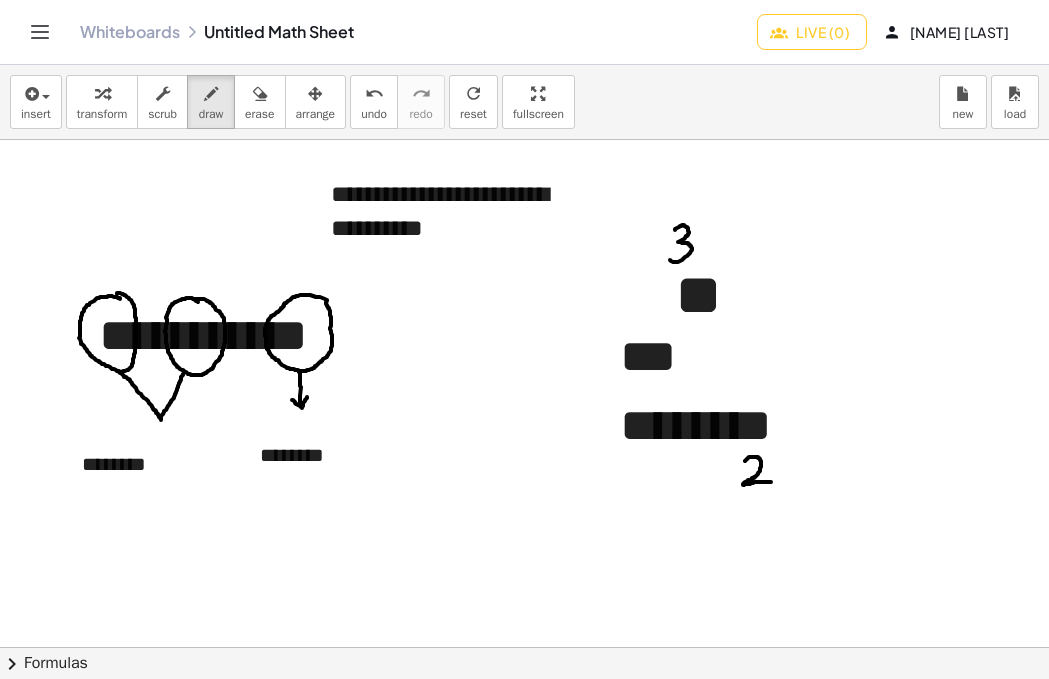 drag, startPoint x: 675, startPoint y: 229, endPoint x: 668, endPoint y: 259, distance: 30.805843 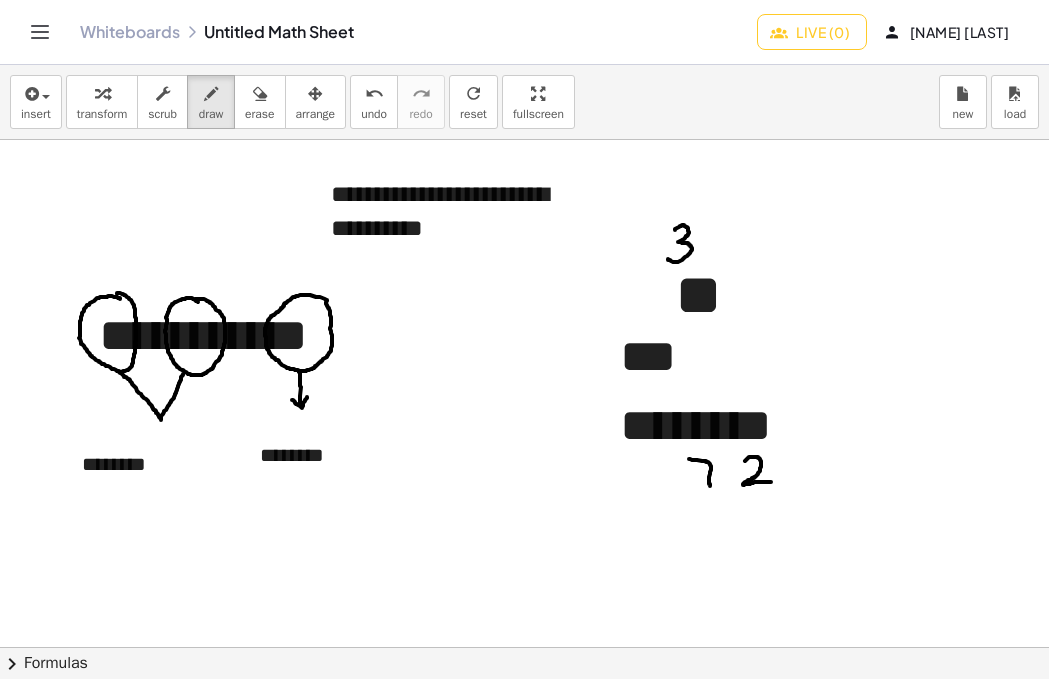 drag, startPoint x: 689, startPoint y: 459, endPoint x: 710, endPoint y: 486, distance: 34.20526 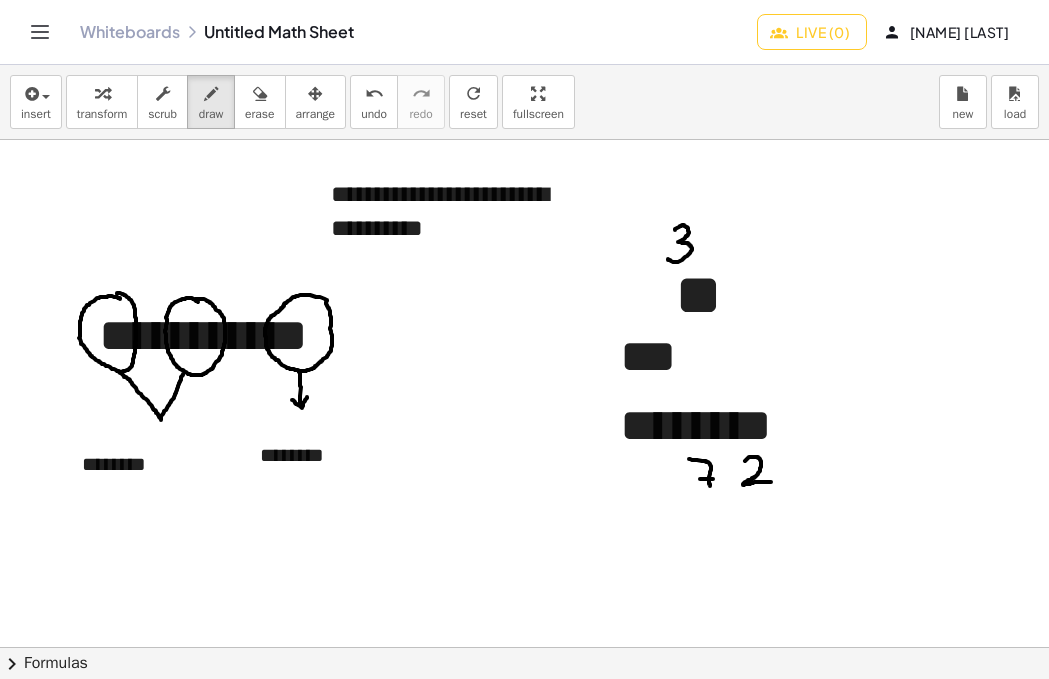 drag, startPoint x: 700, startPoint y: 479, endPoint x: 713, endPoint y: 479, distance: 13 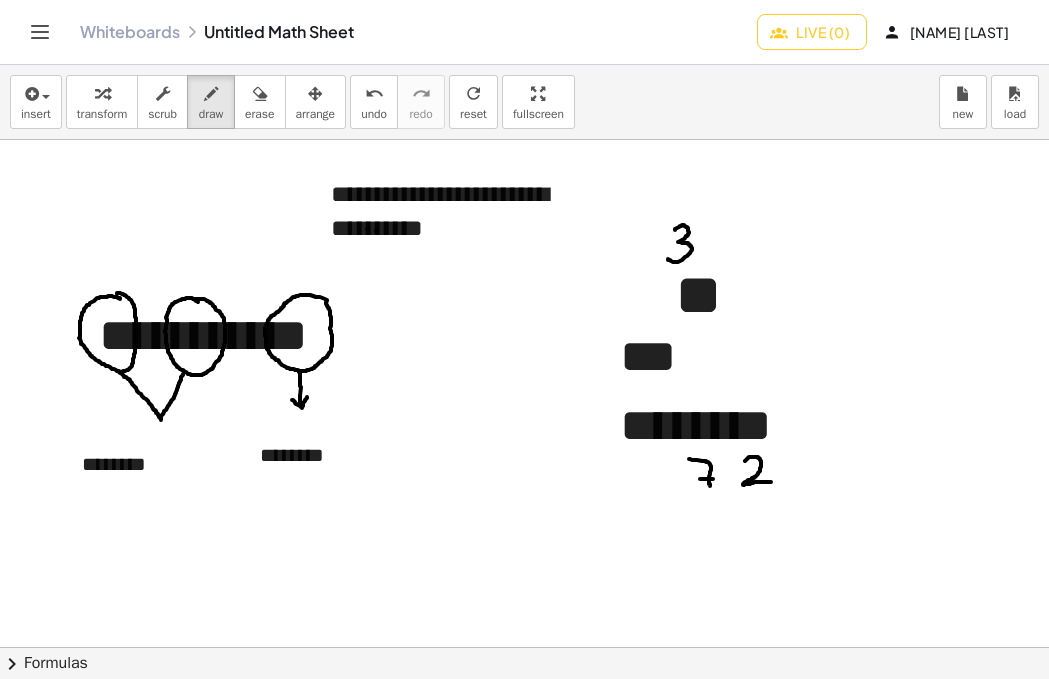 click at bounding box center [643, 1617] 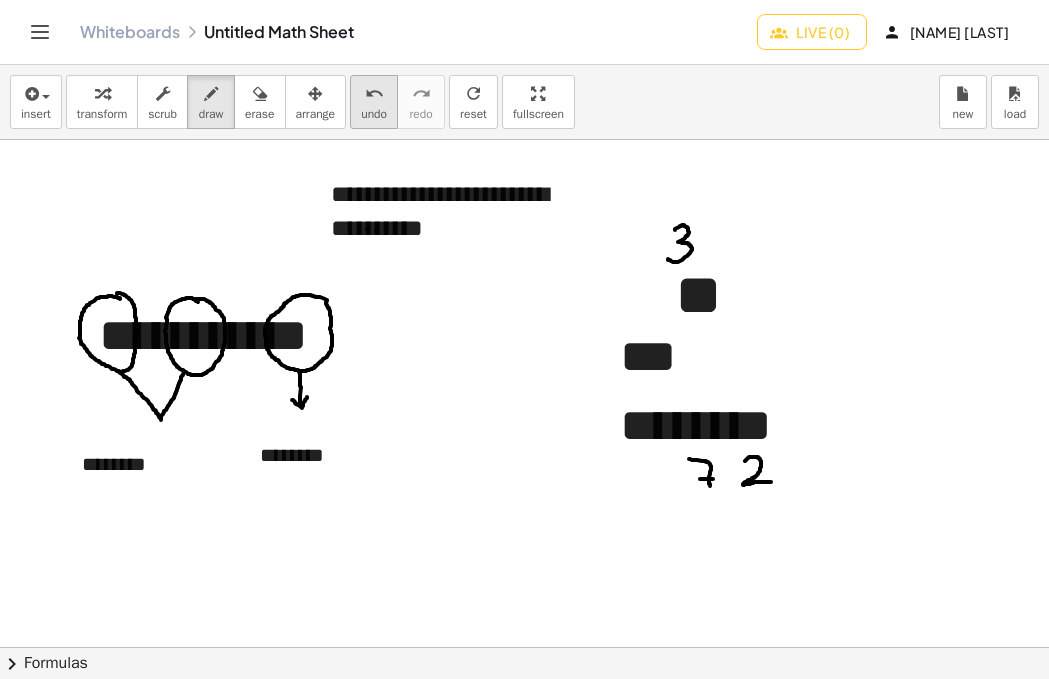 click on "undo" at bounding box center (374, 94) 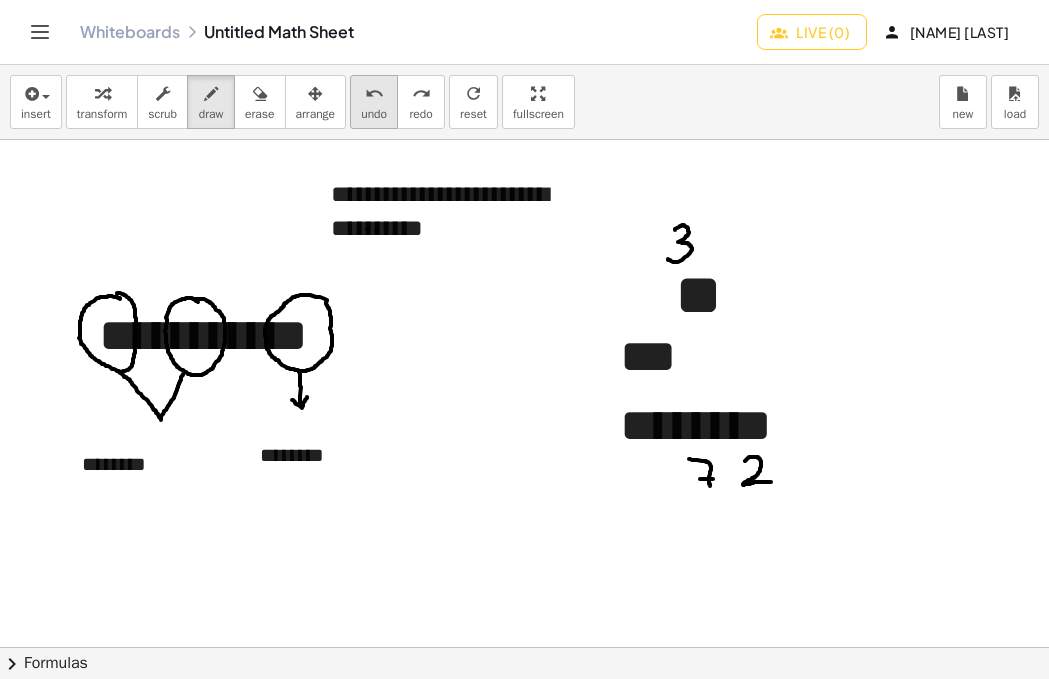 click on "undo" at bounding box center (374, 94) 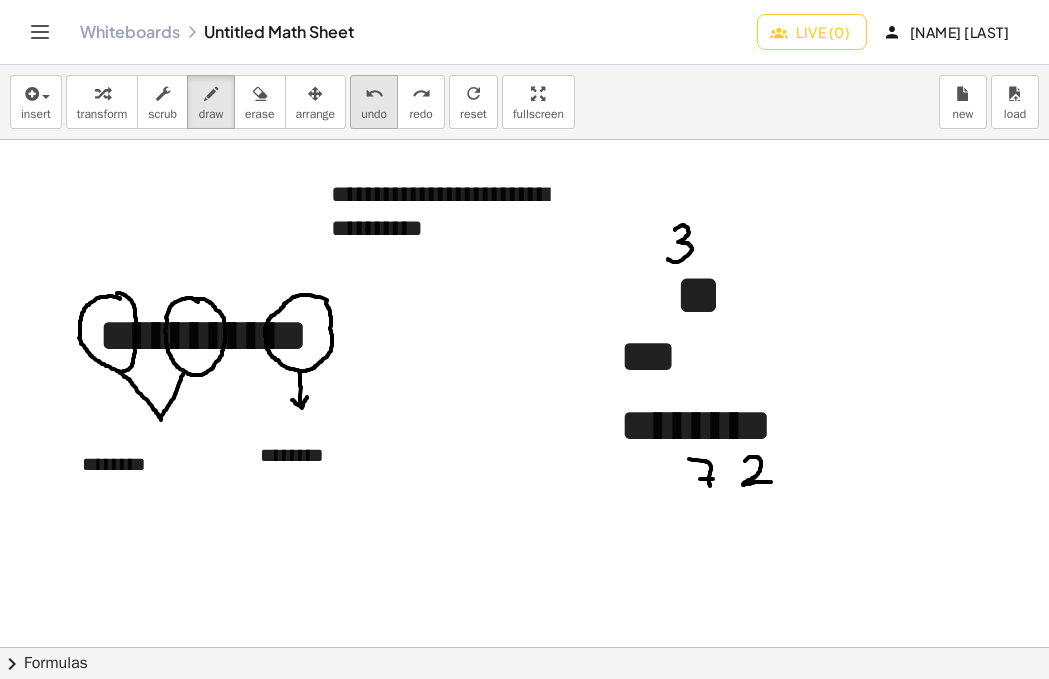 click on "undo undo" at bounding box center (374, 102) 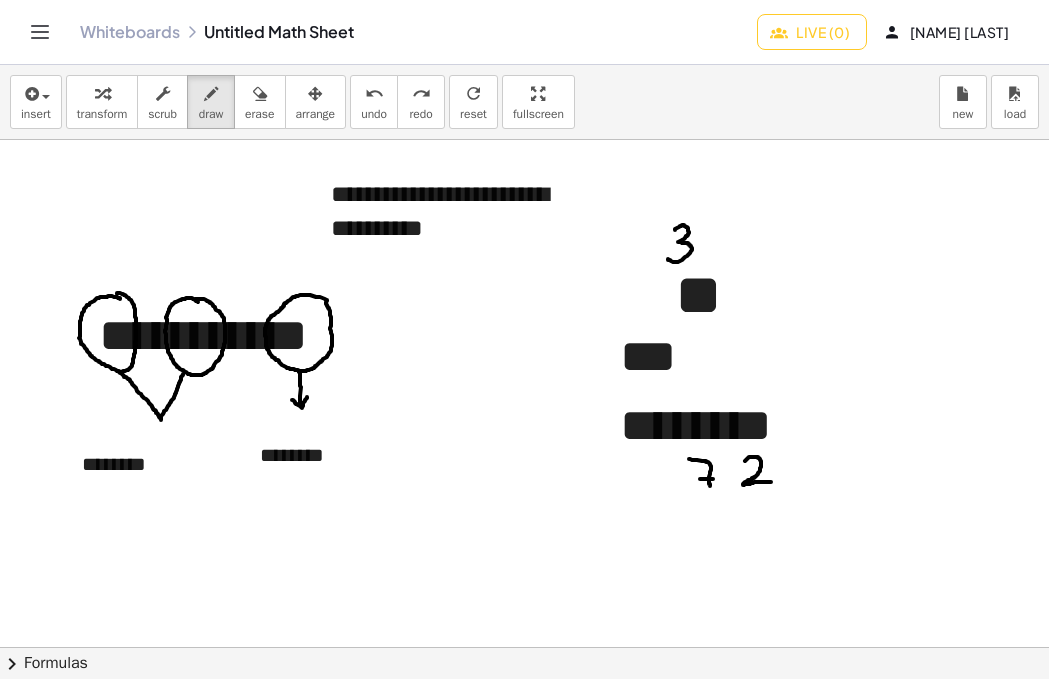 click at bounding box center (643, 1617) 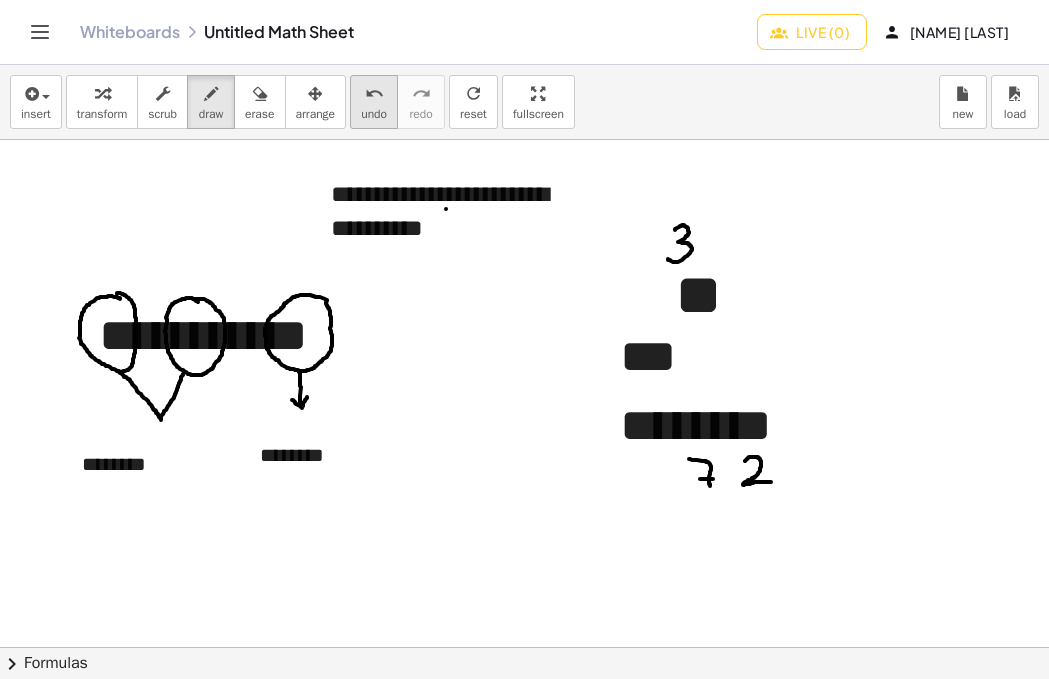 click on "undo" at bounding box center (374, 94) 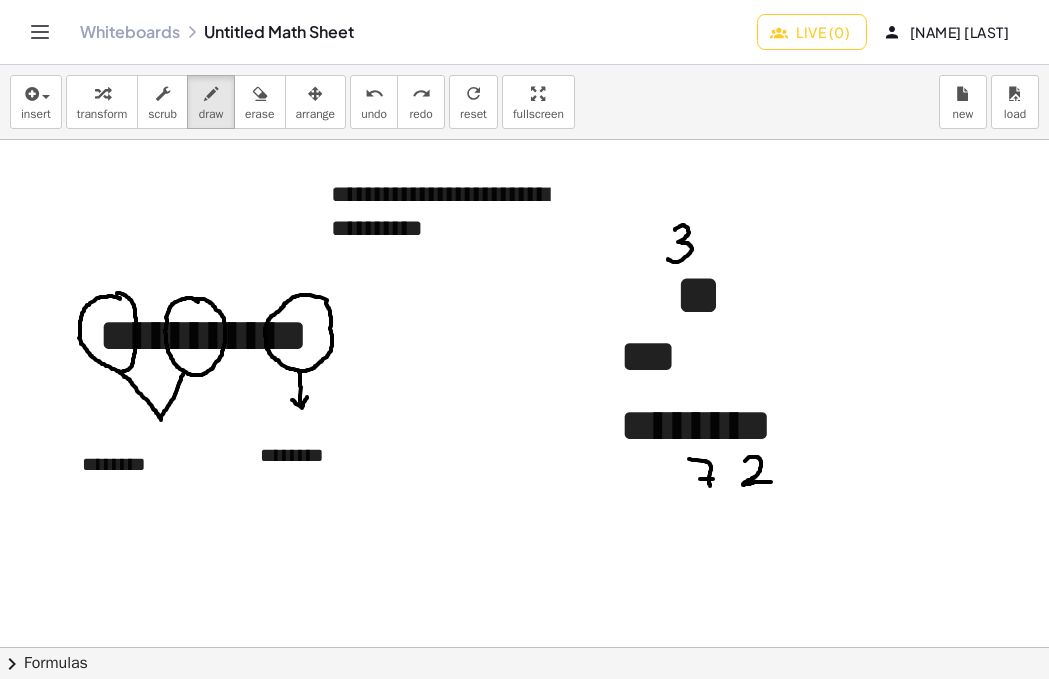 click at bounding box center (643, 1617) 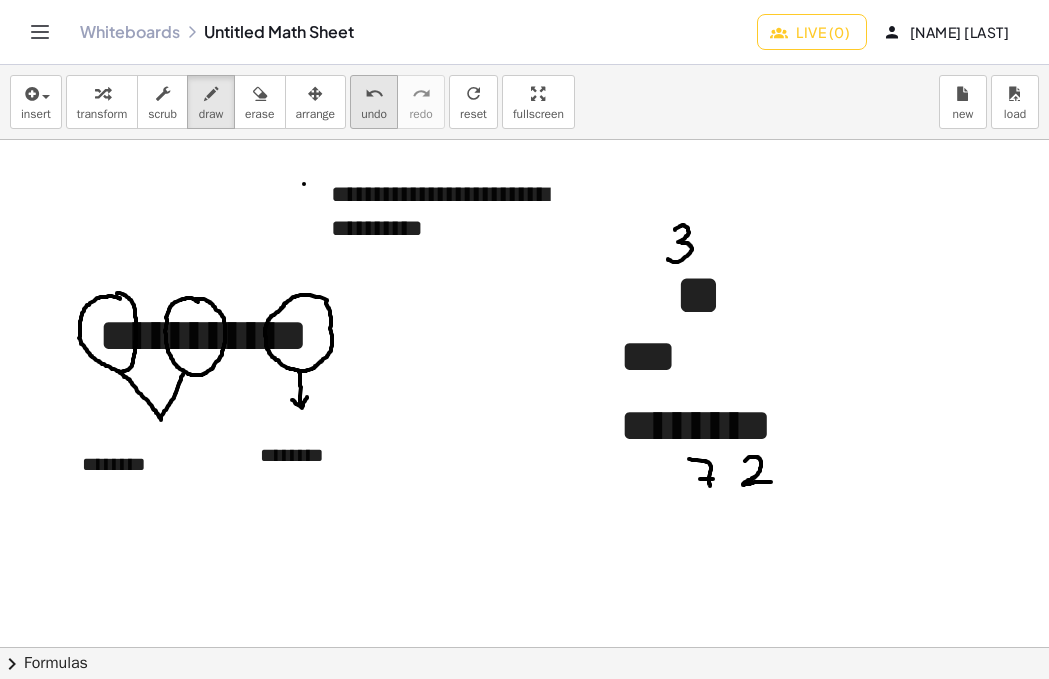 click on "undo" at bounding box center [374, 93] 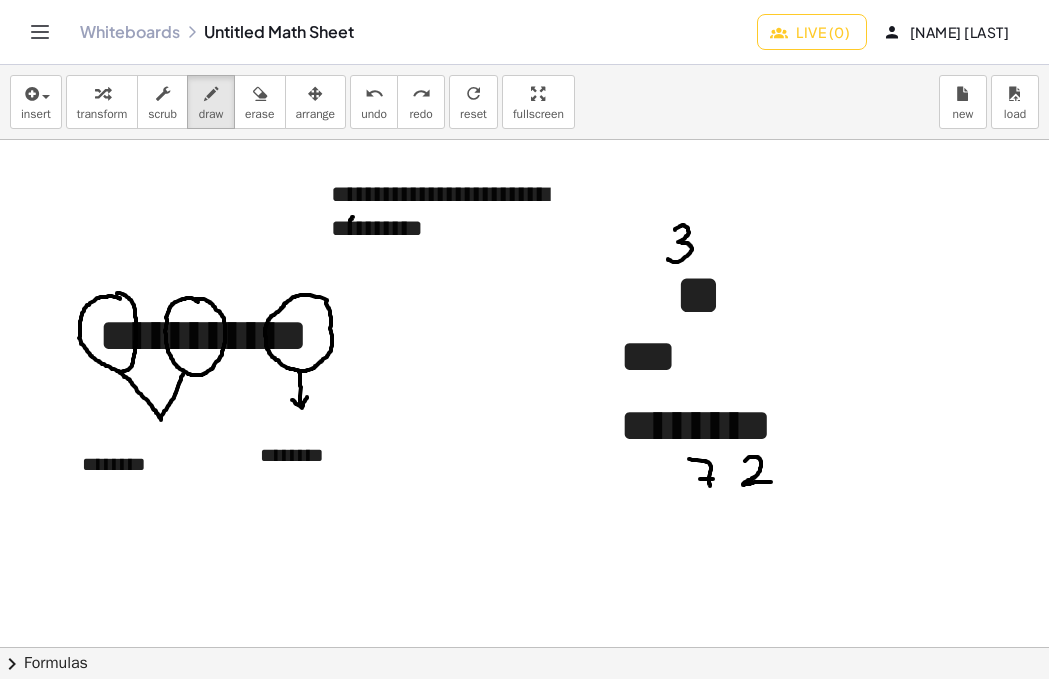 click at bounding box center (643, 1617) 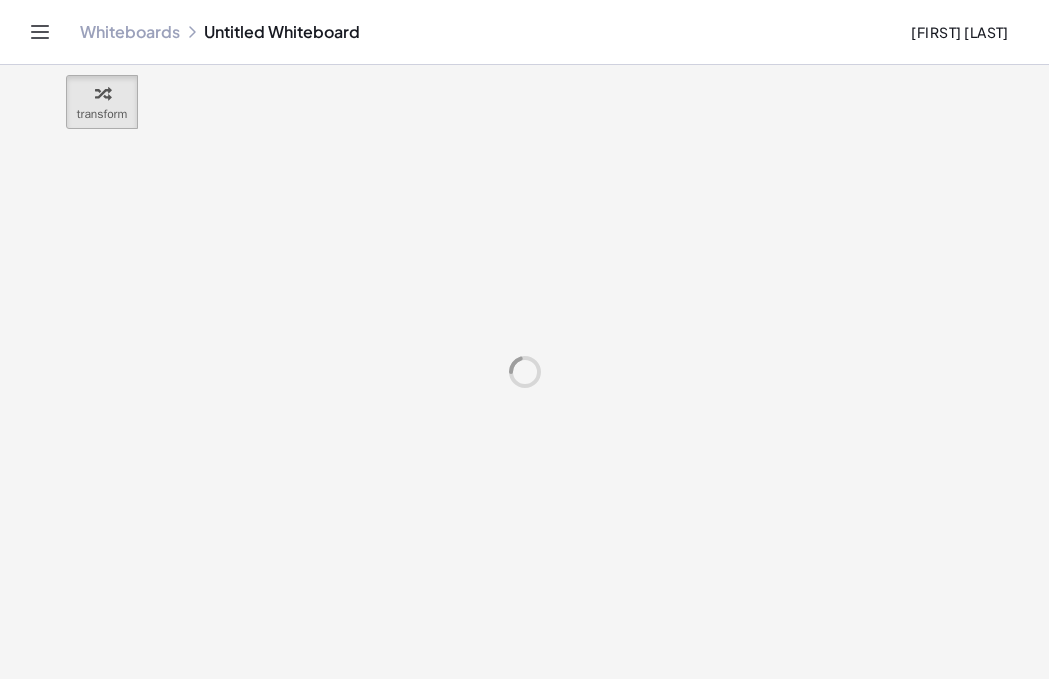 scroll, scrollTop: 0, scrollLeft: 0, axis: both 